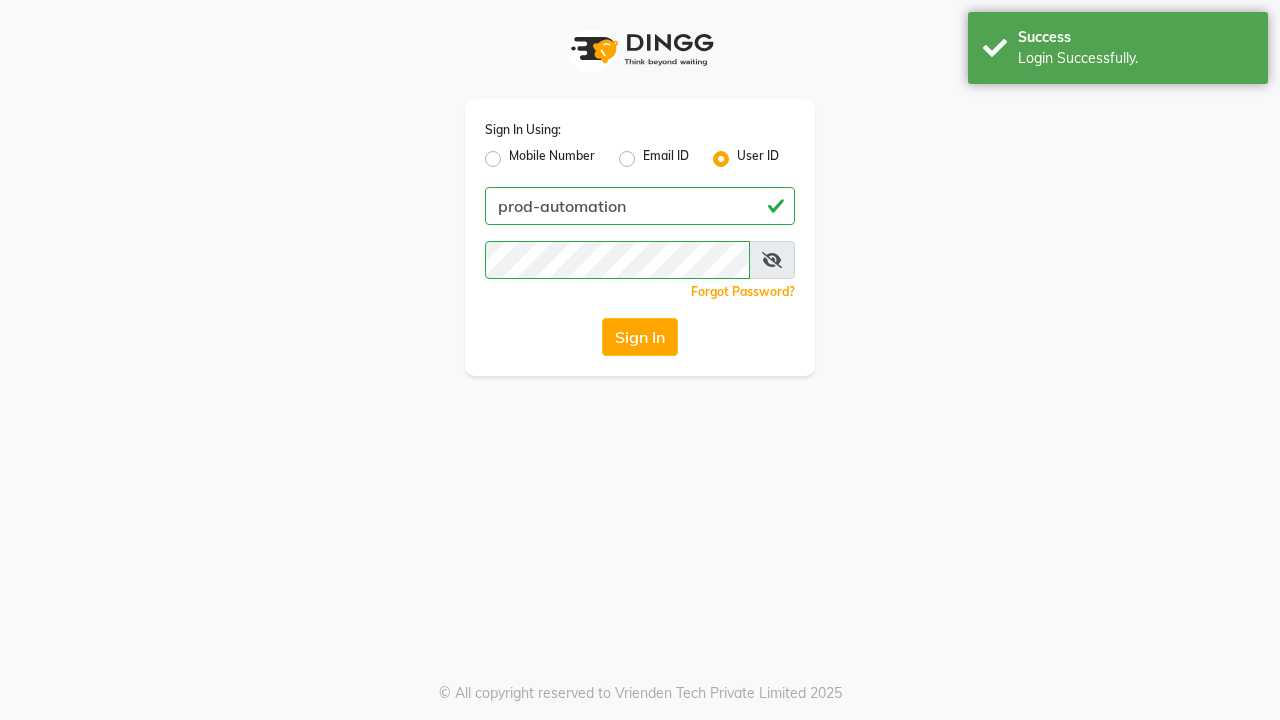 scroll, scrollTop: 0, scrollLeft: 0, axis: both 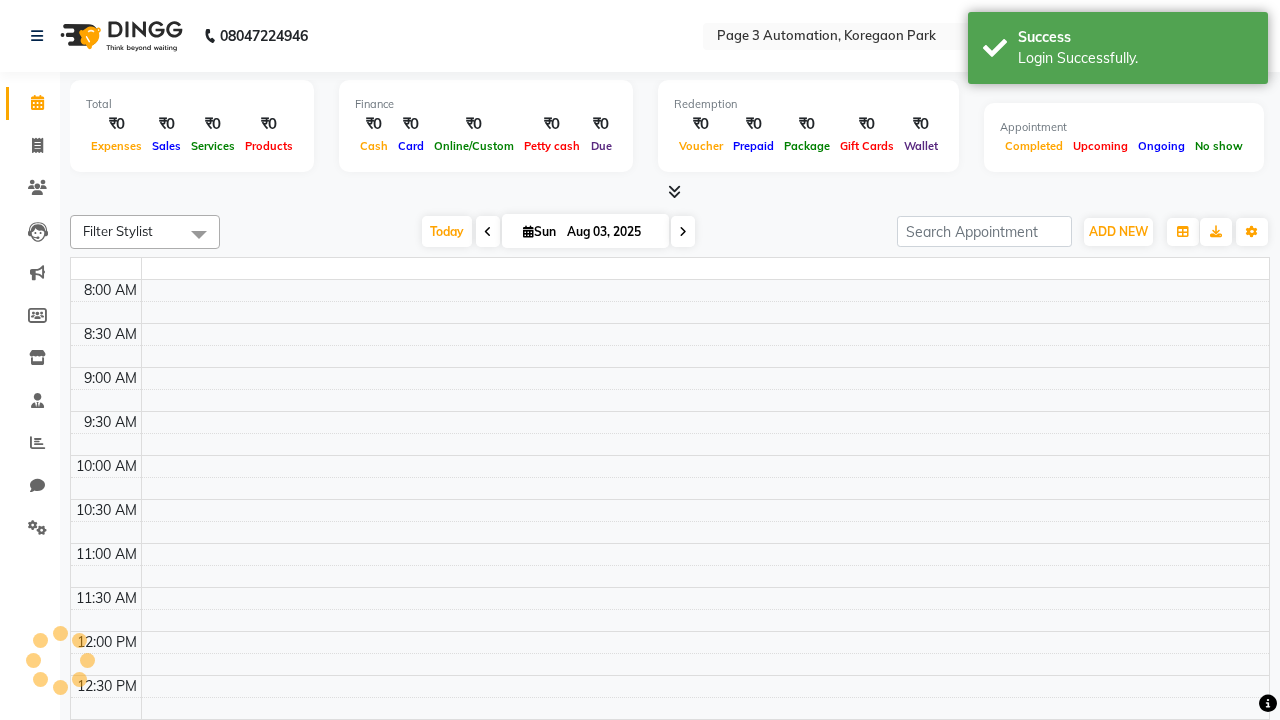 select on "en" 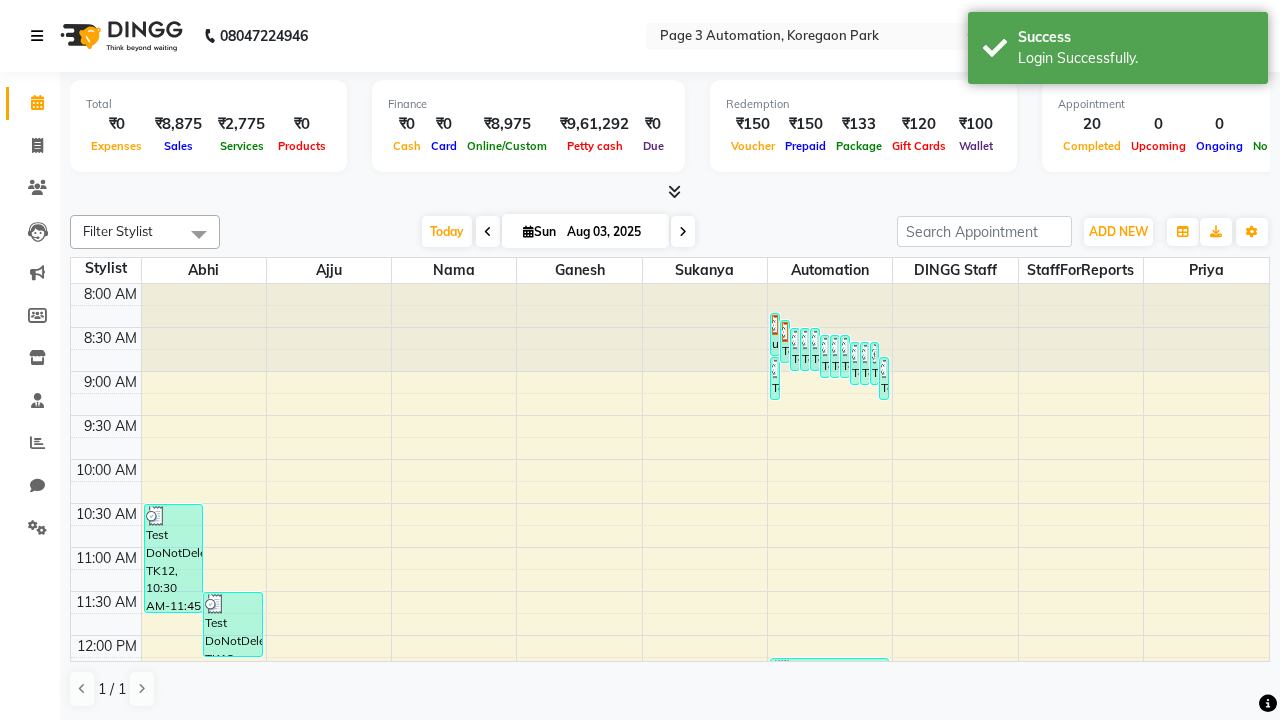 click at bounding box center (37, 36) 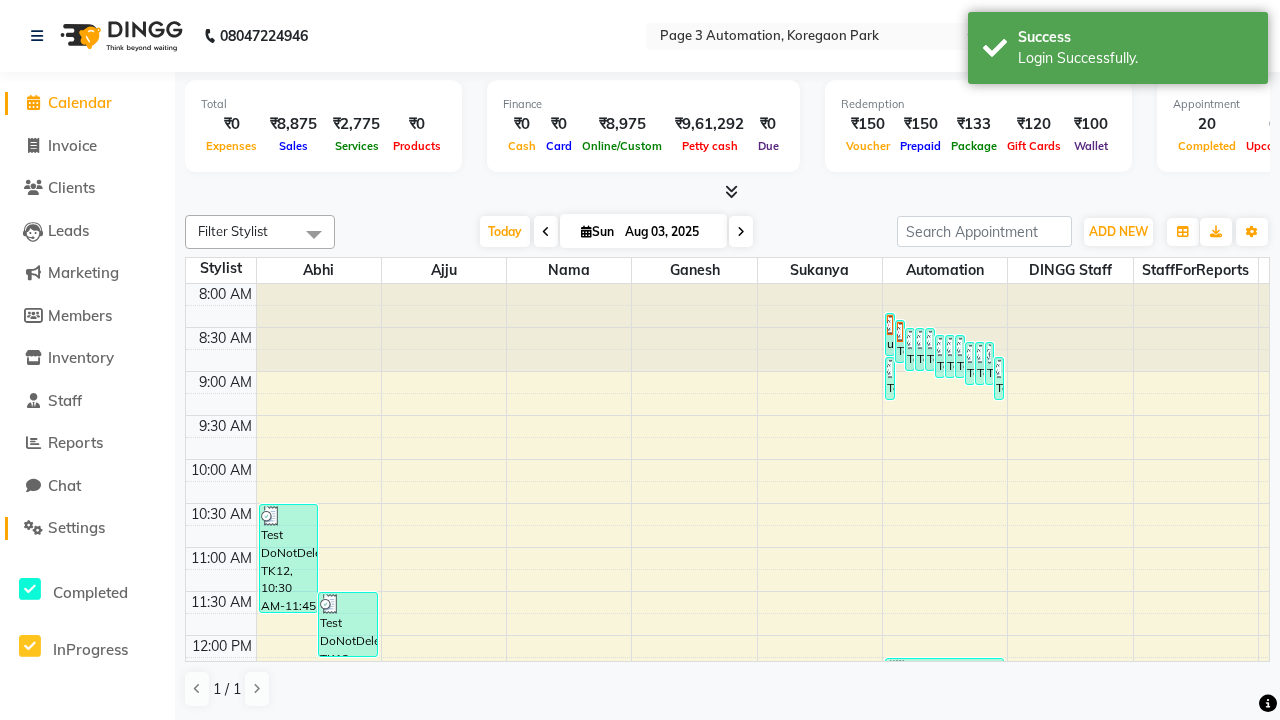 click on "Settings" 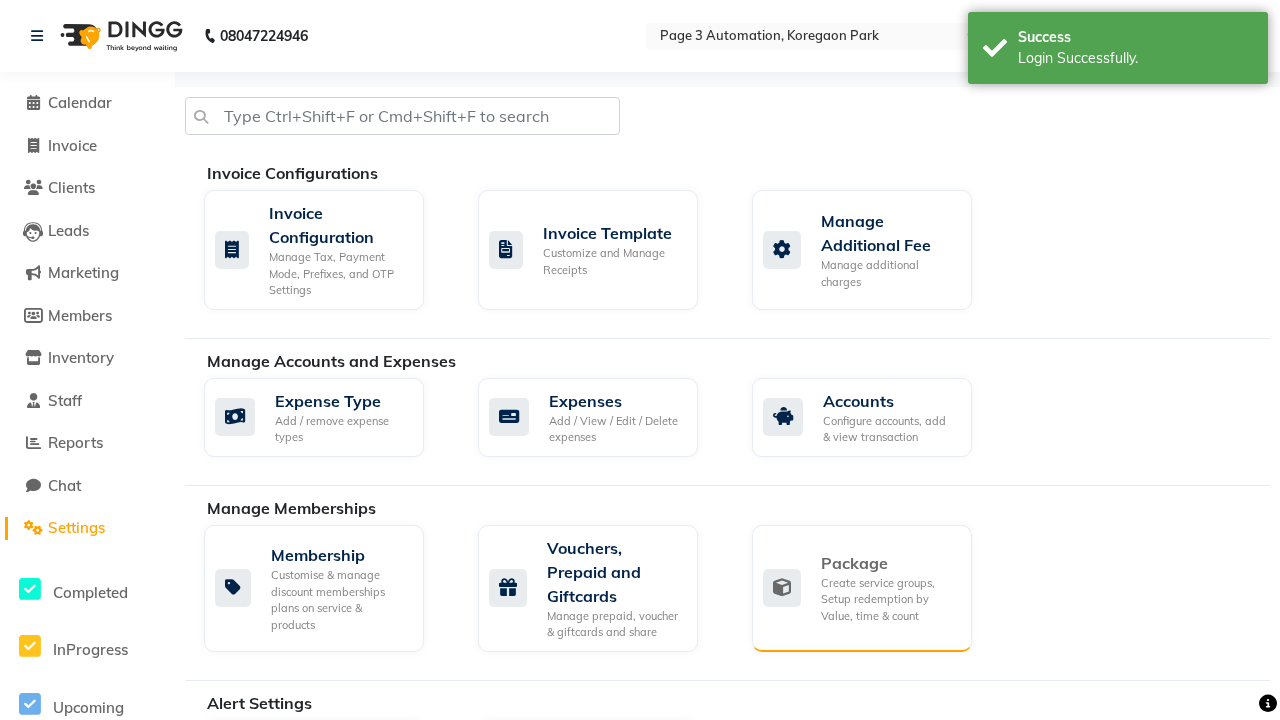 click on "Package" 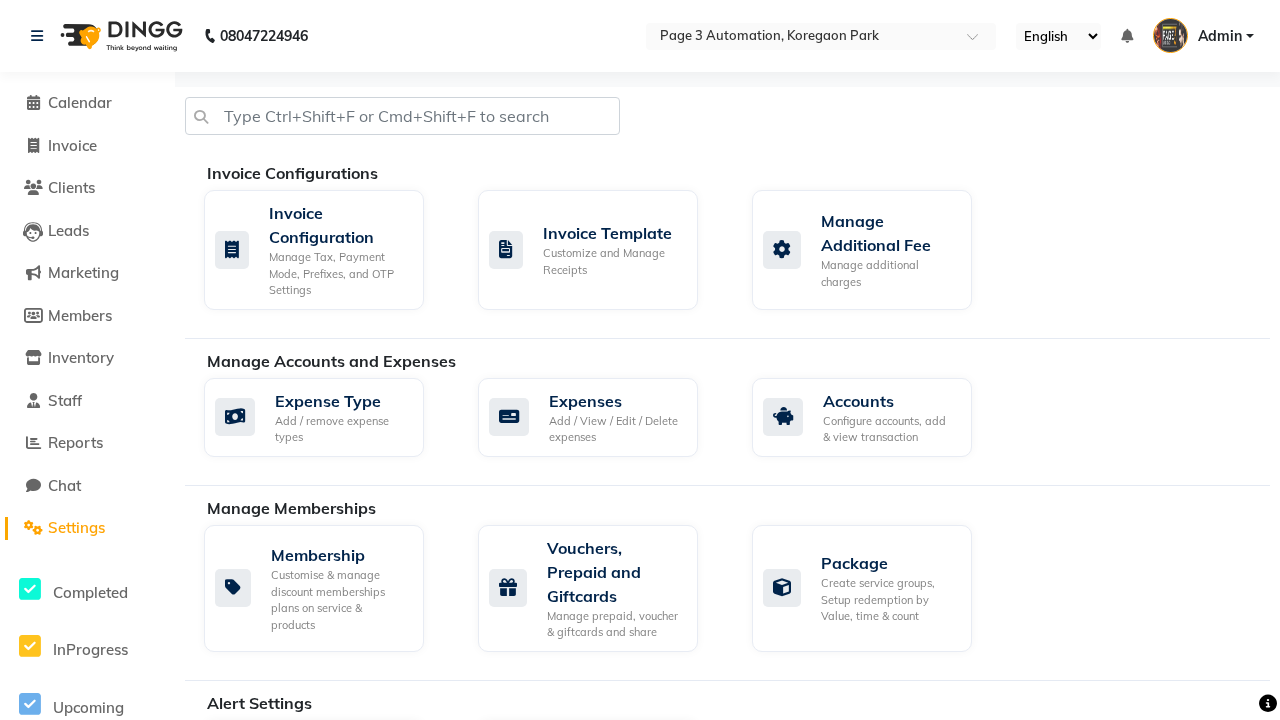 click on "Services" 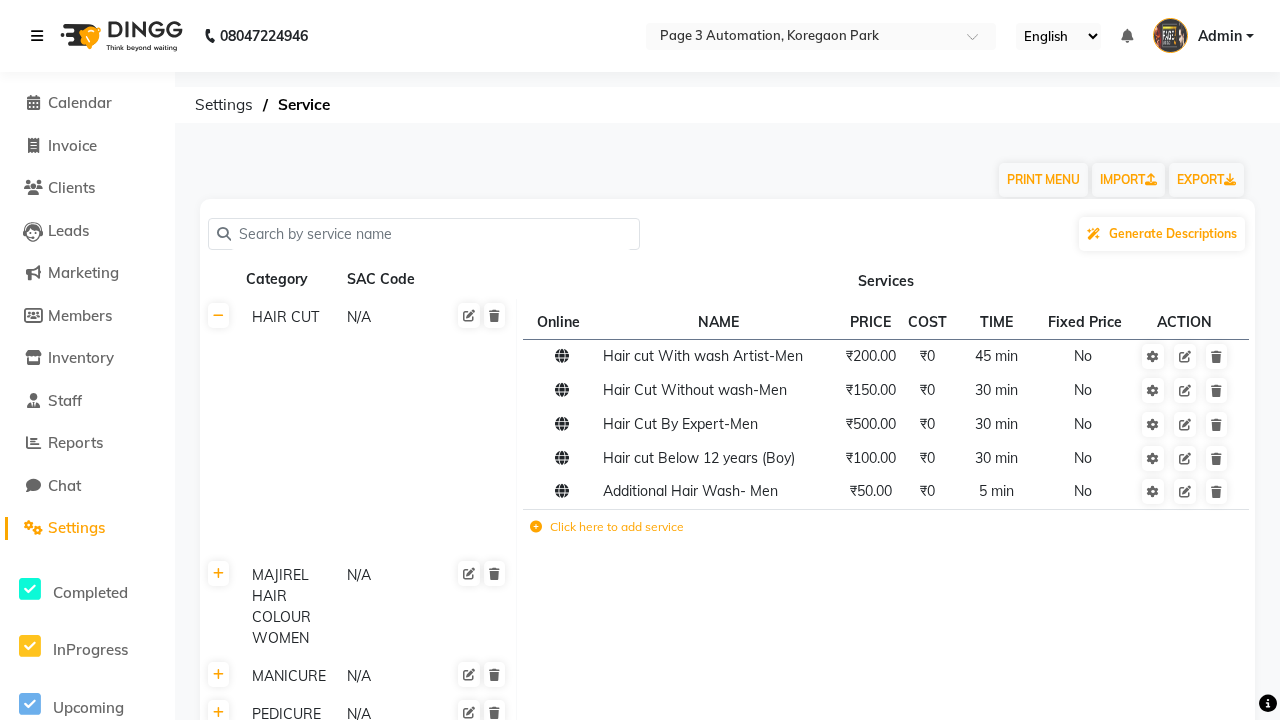click at bounding box center [37, 36] 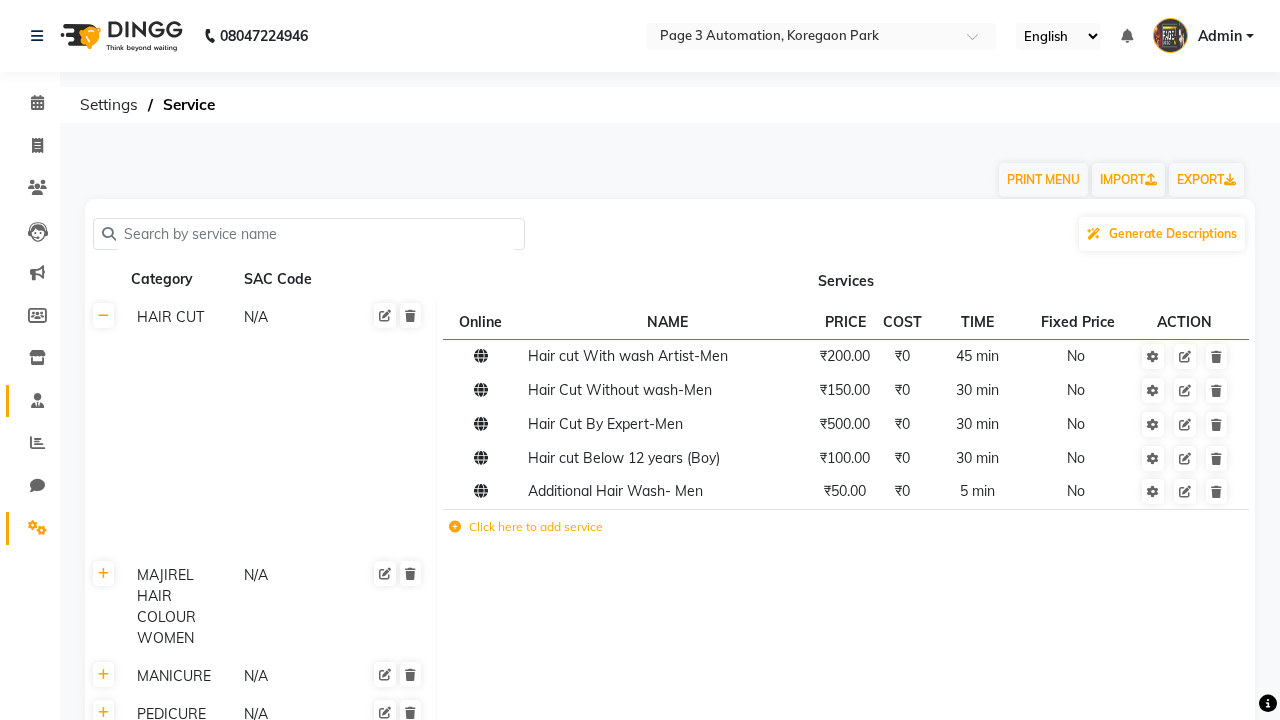 click 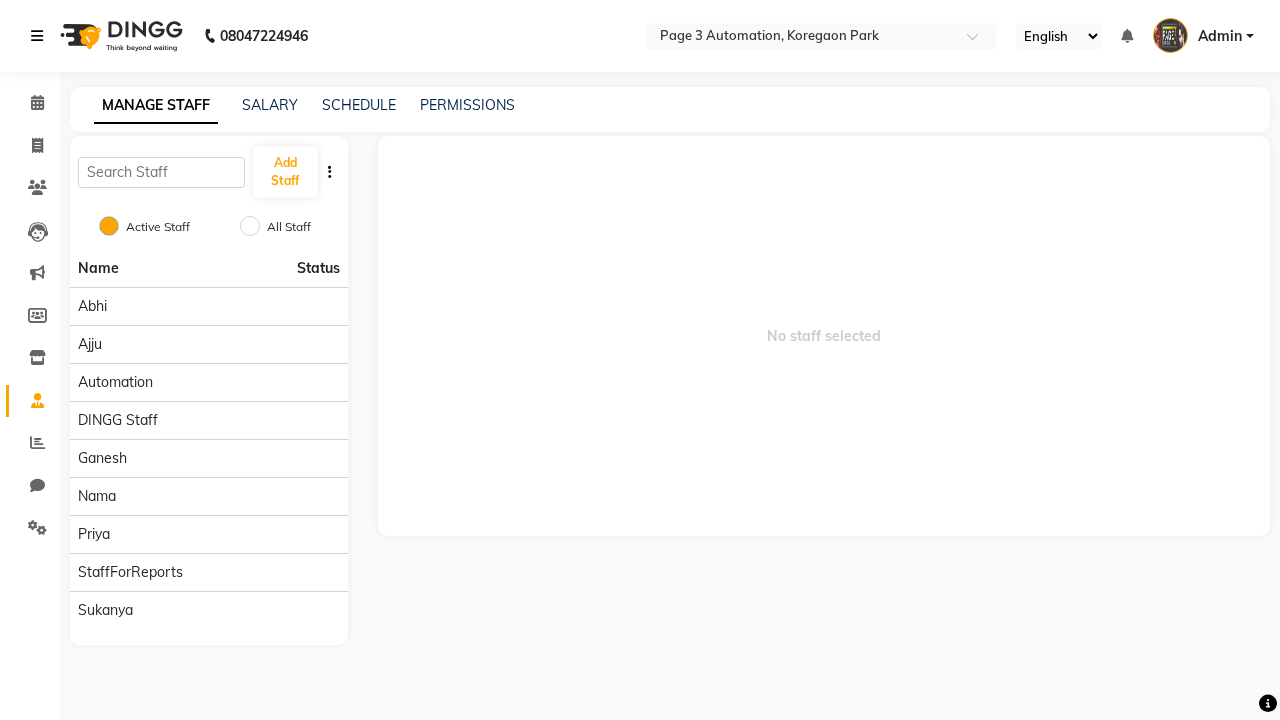 click at bounding box center [37, 36] 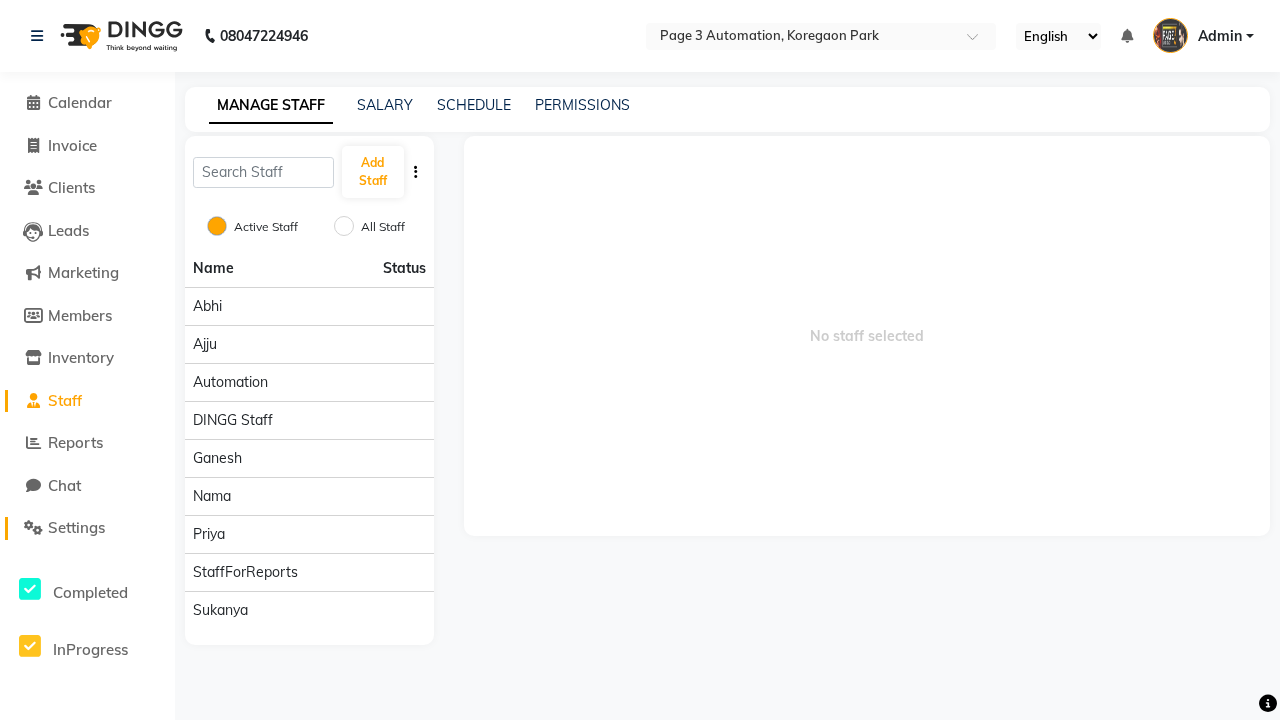 click on "Settings" 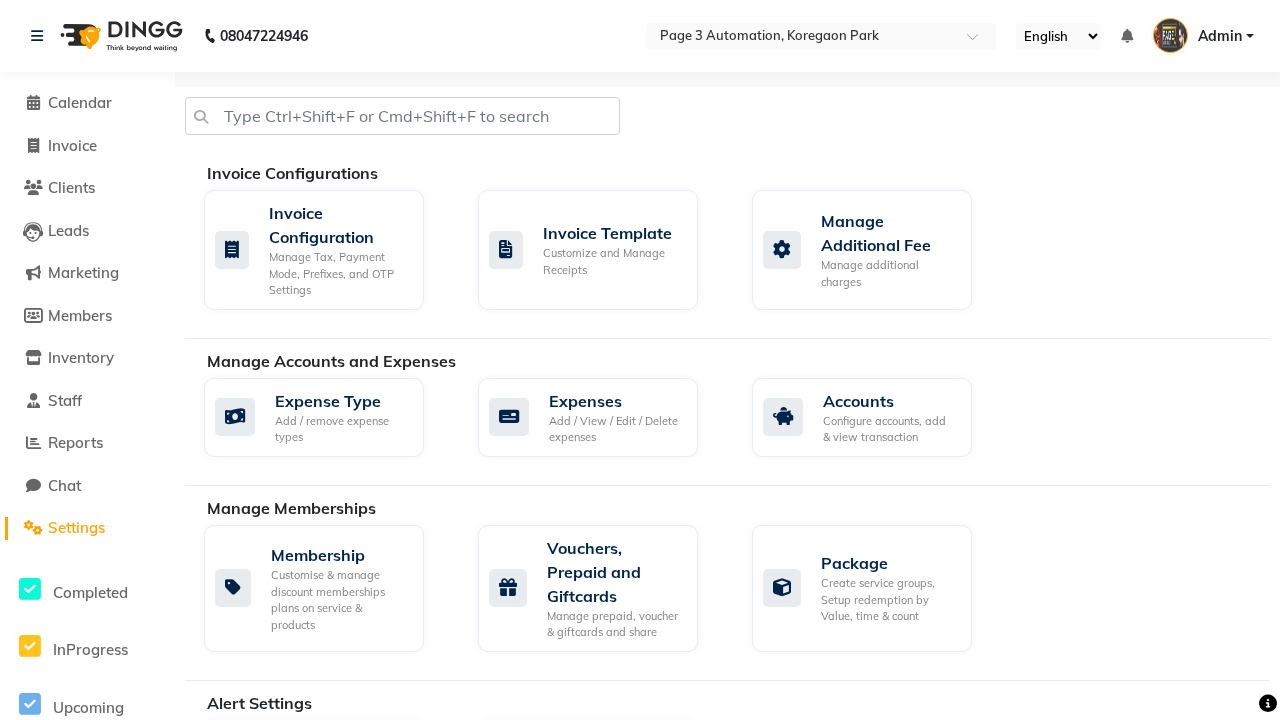 click on "Data Import" 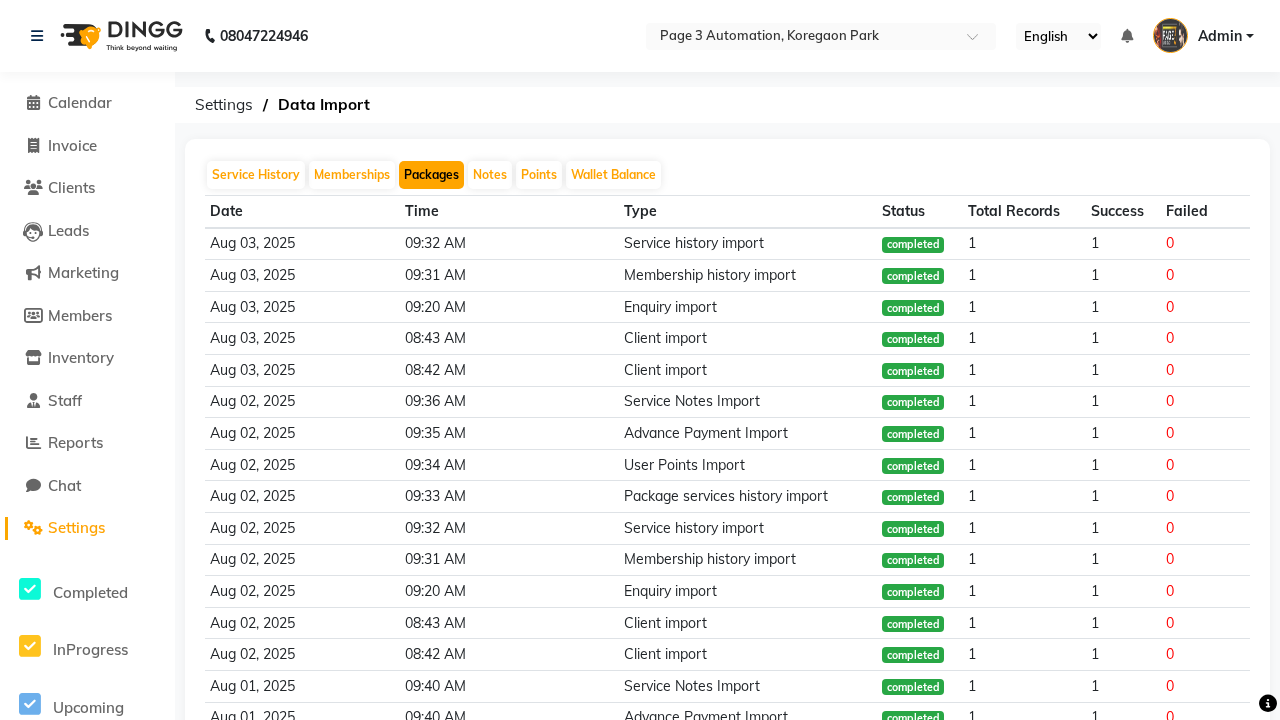 click on "Packages" 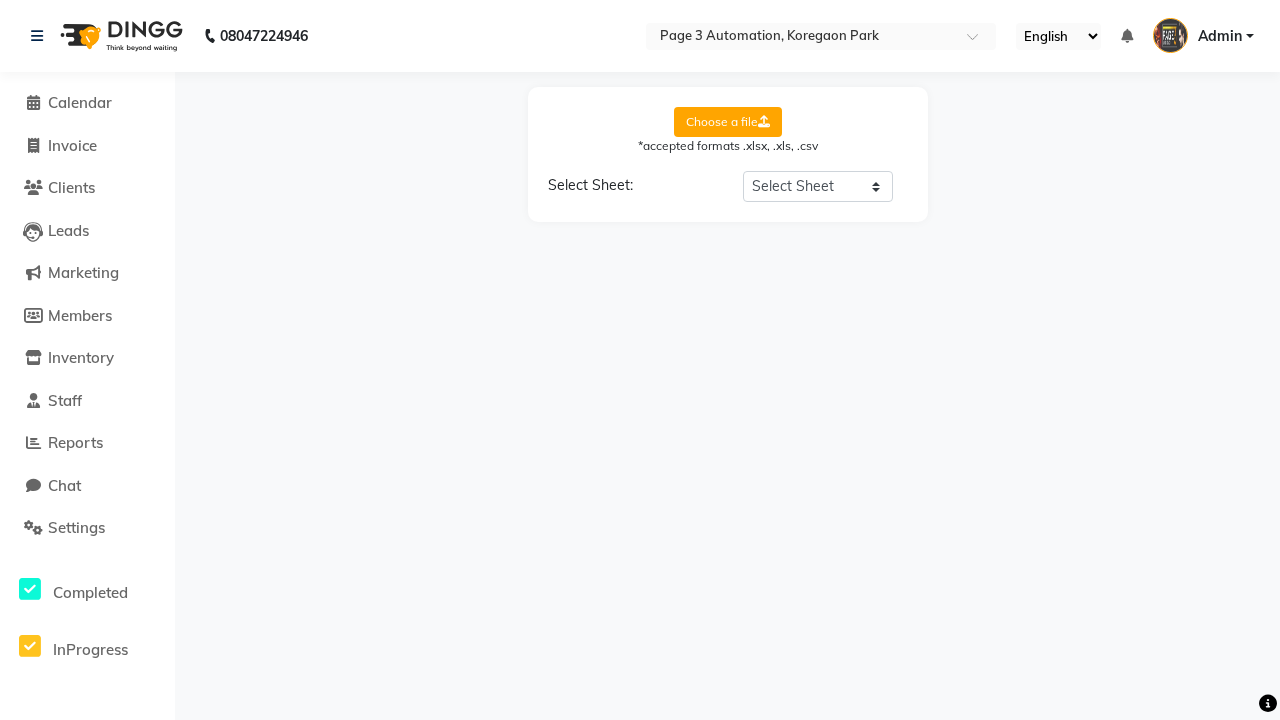 select on "Sheet1" 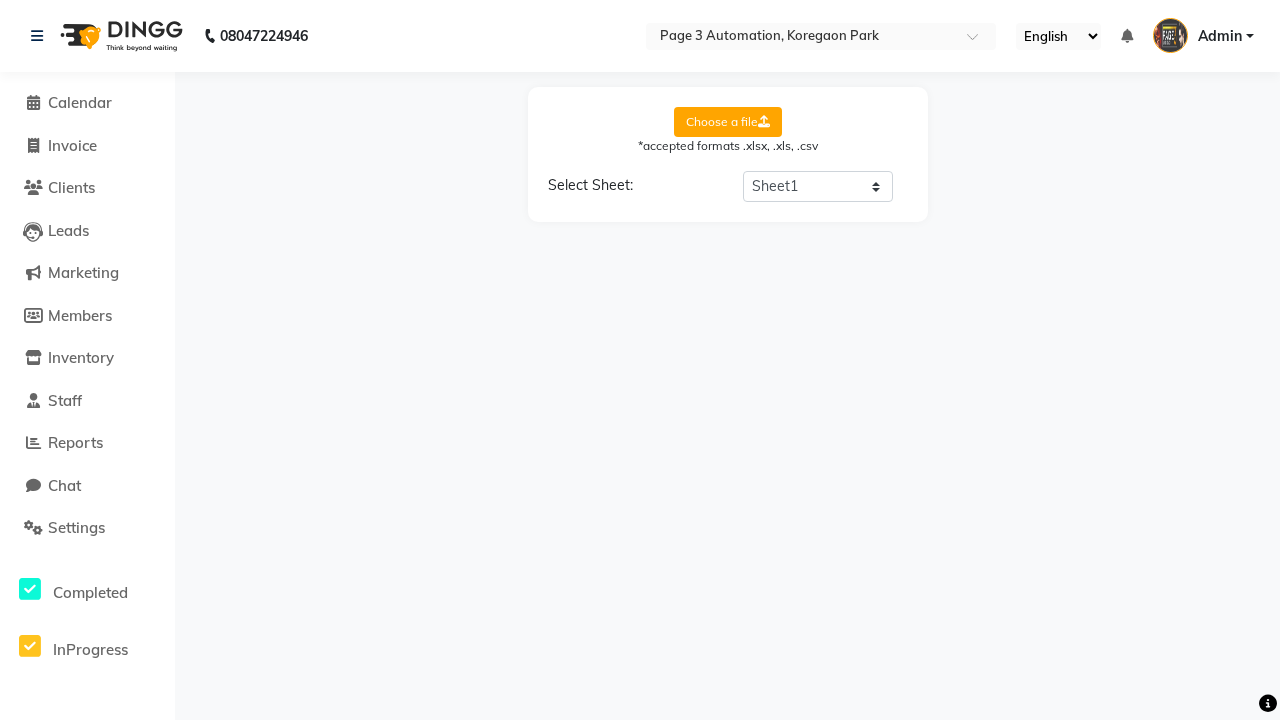 select on "Client Name" 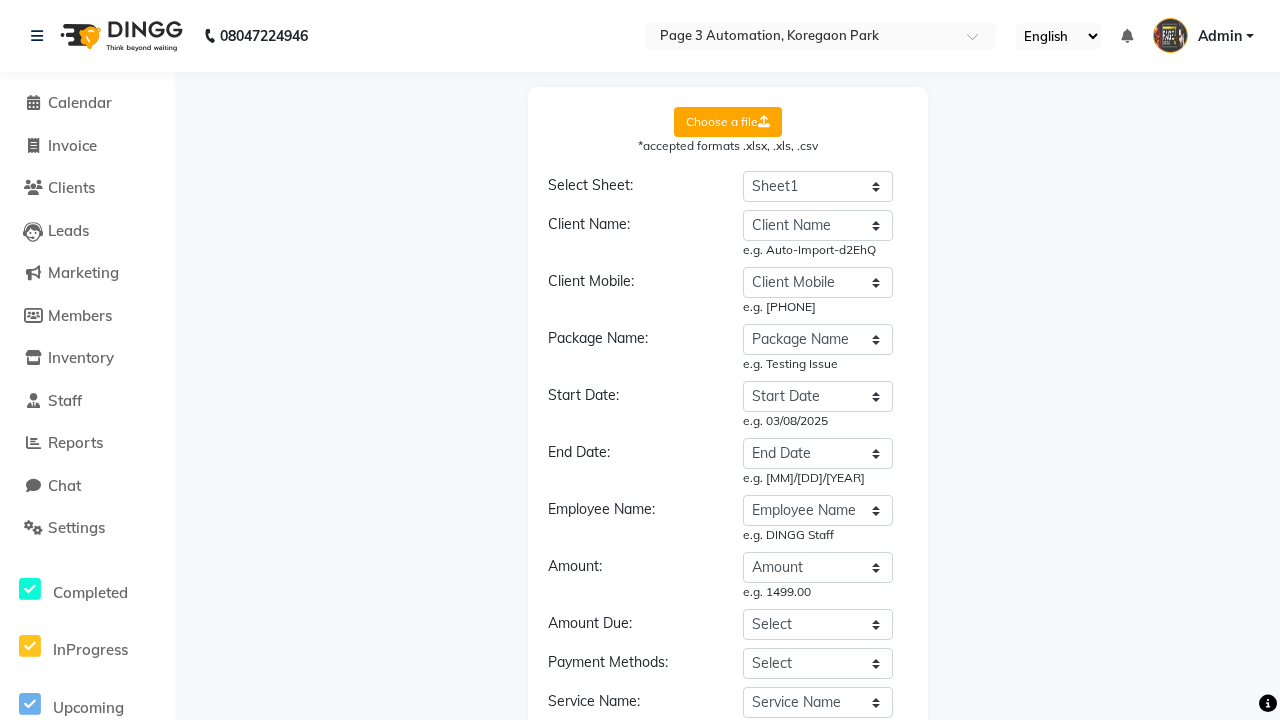 select on "DD/MM/YYYY" 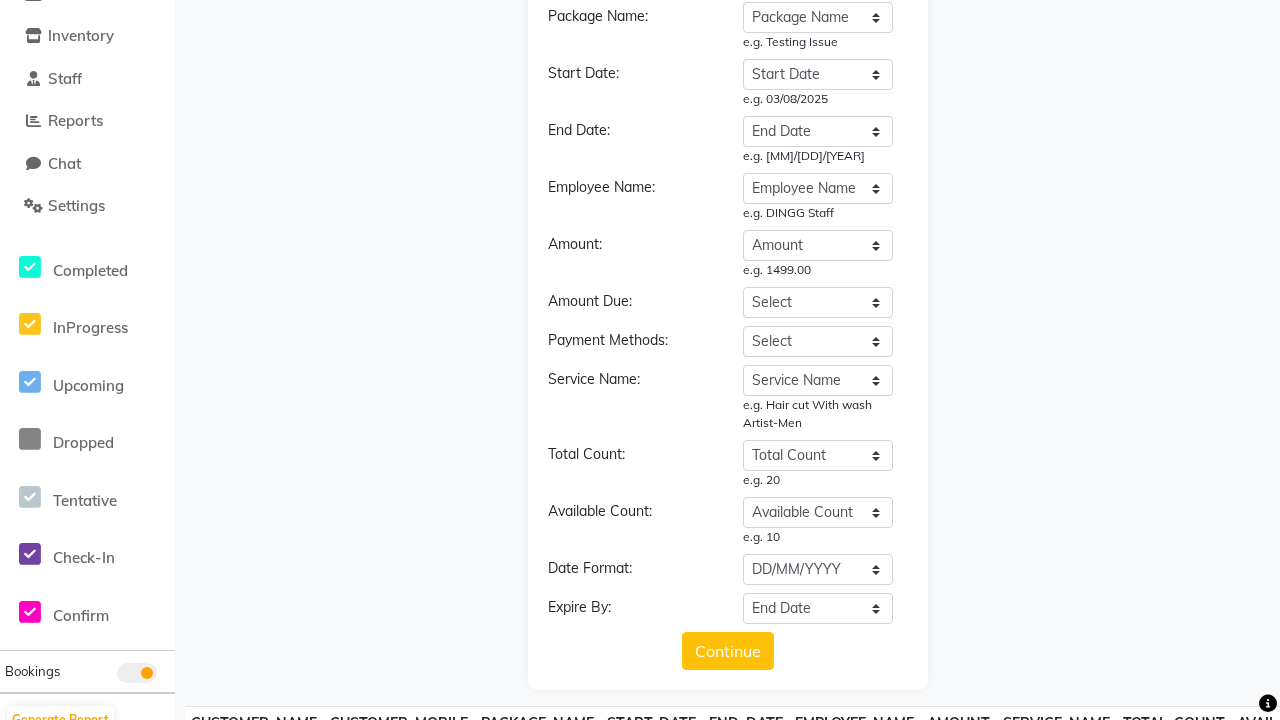 click on "Upload" 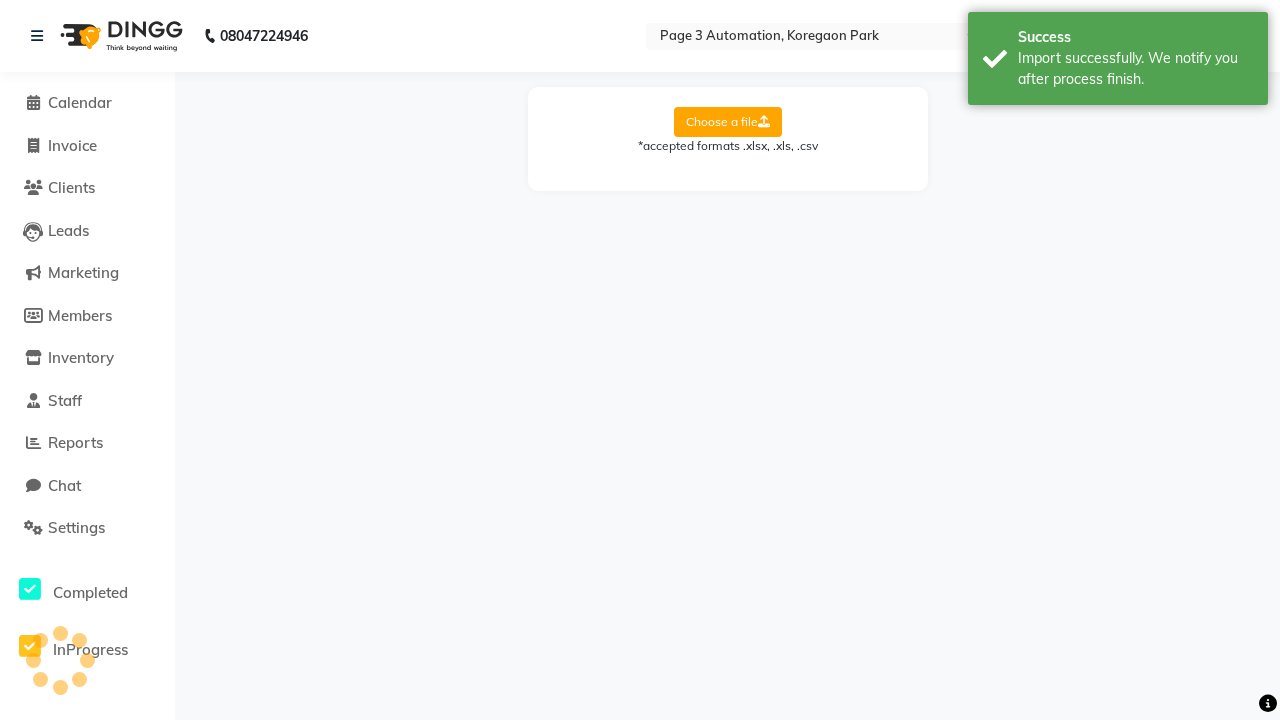scroll, scrollTop: 0, scrollLeft: 0, axis: both 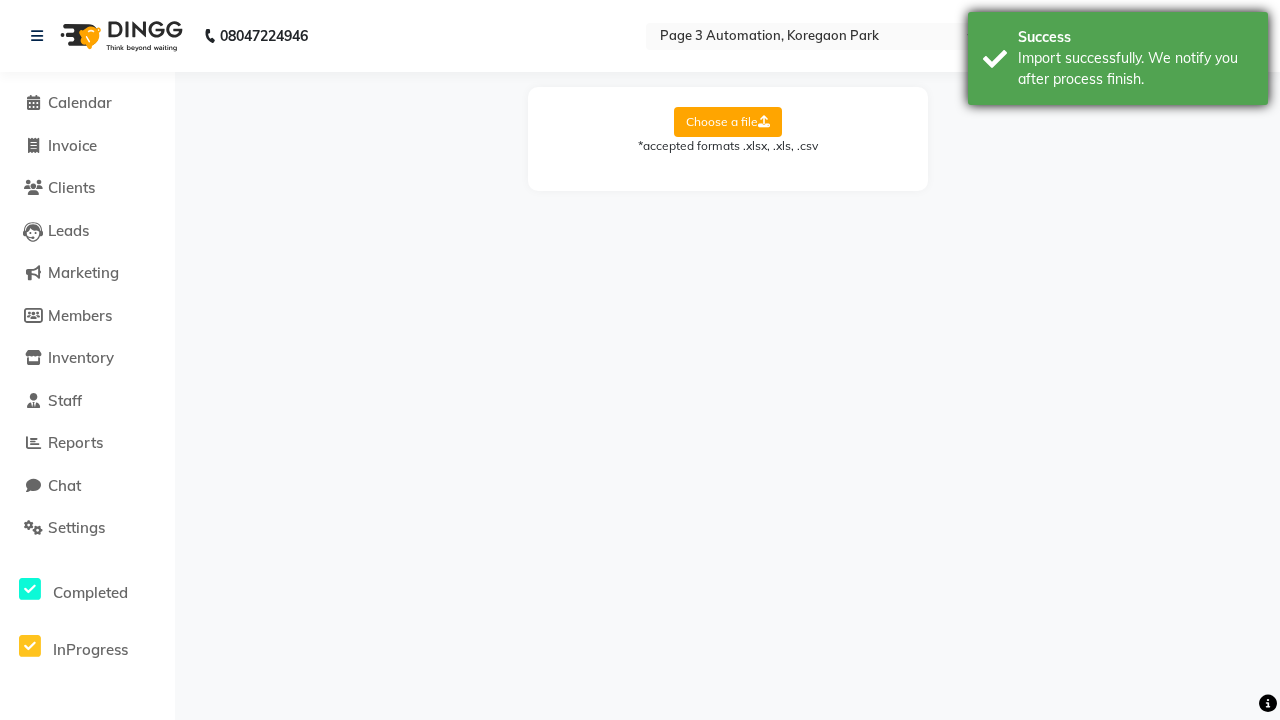 click on "Import successfully. We notify you after process finish." at bounding box center [1135, 69] 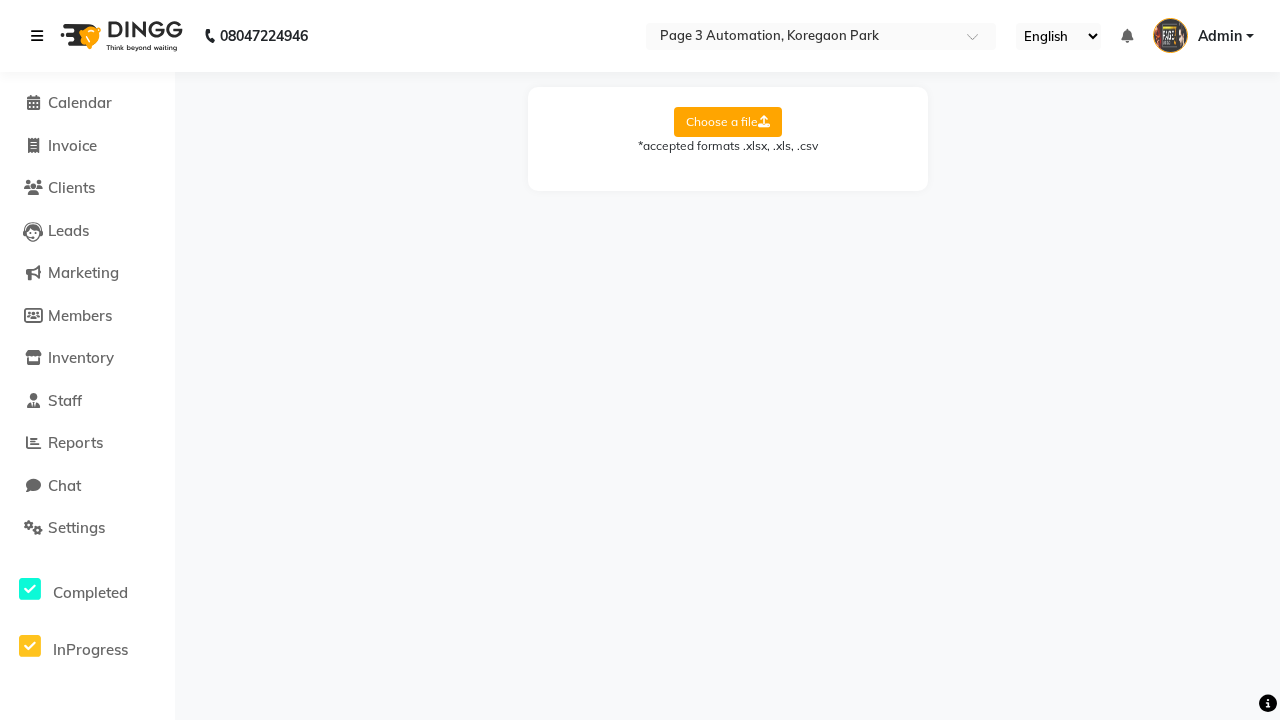 click at bounding box center (37, 36) 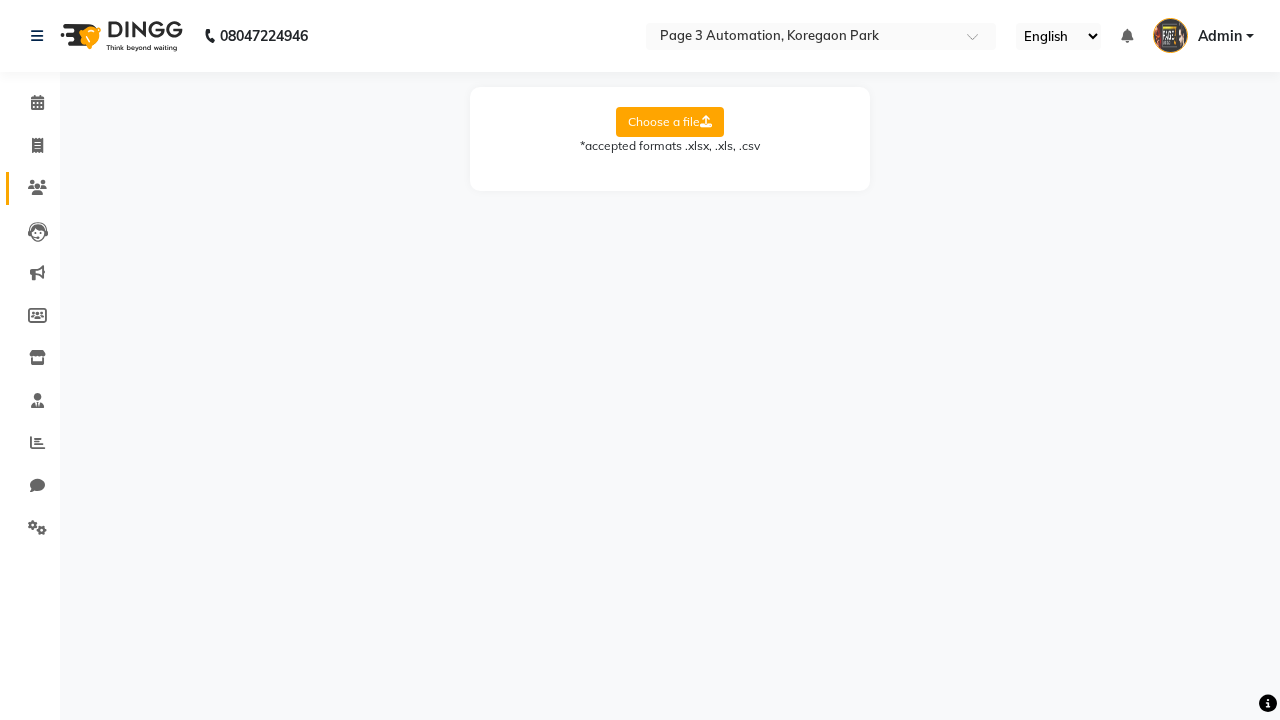 click 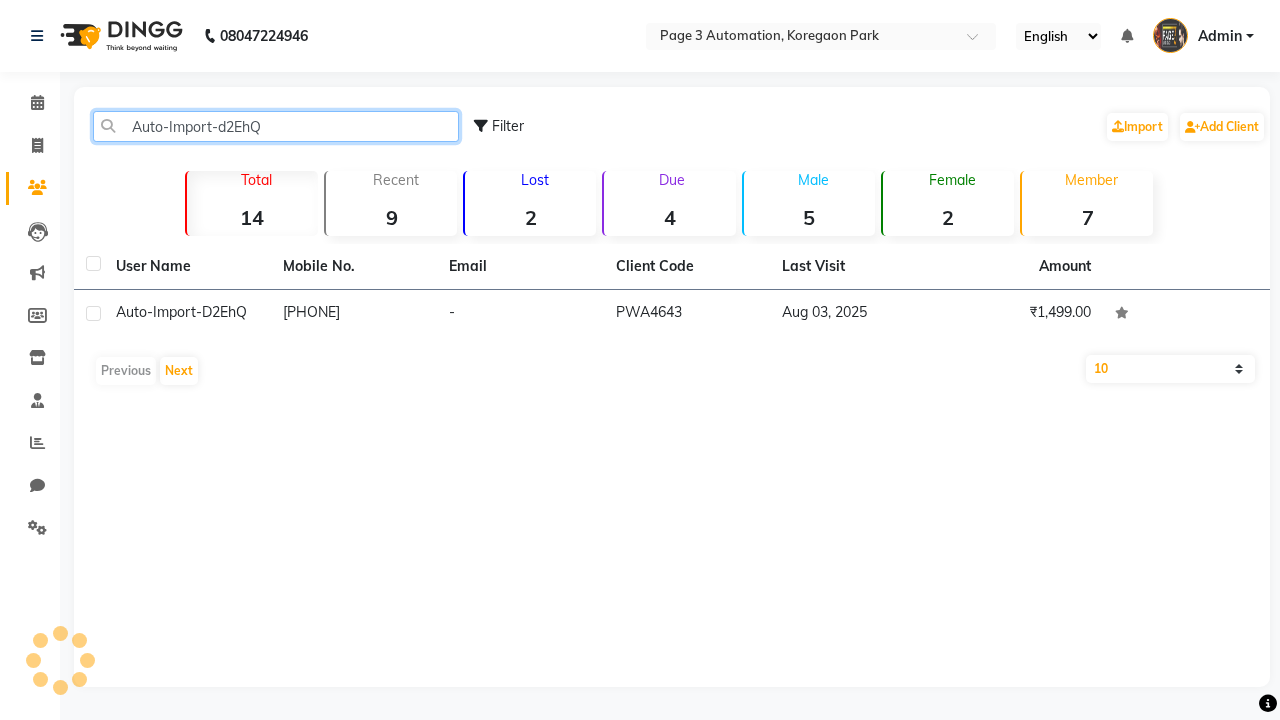 type on "Auto-Import-d2EhQ" 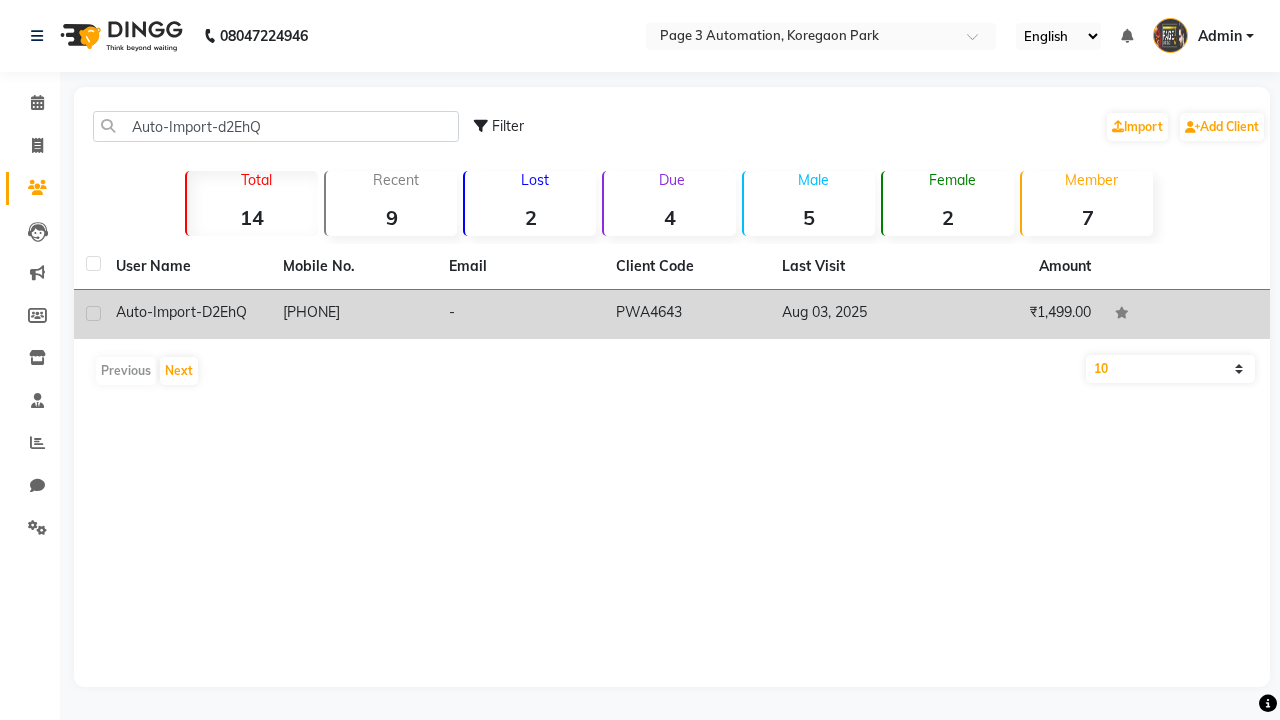 click on "PWA4643" 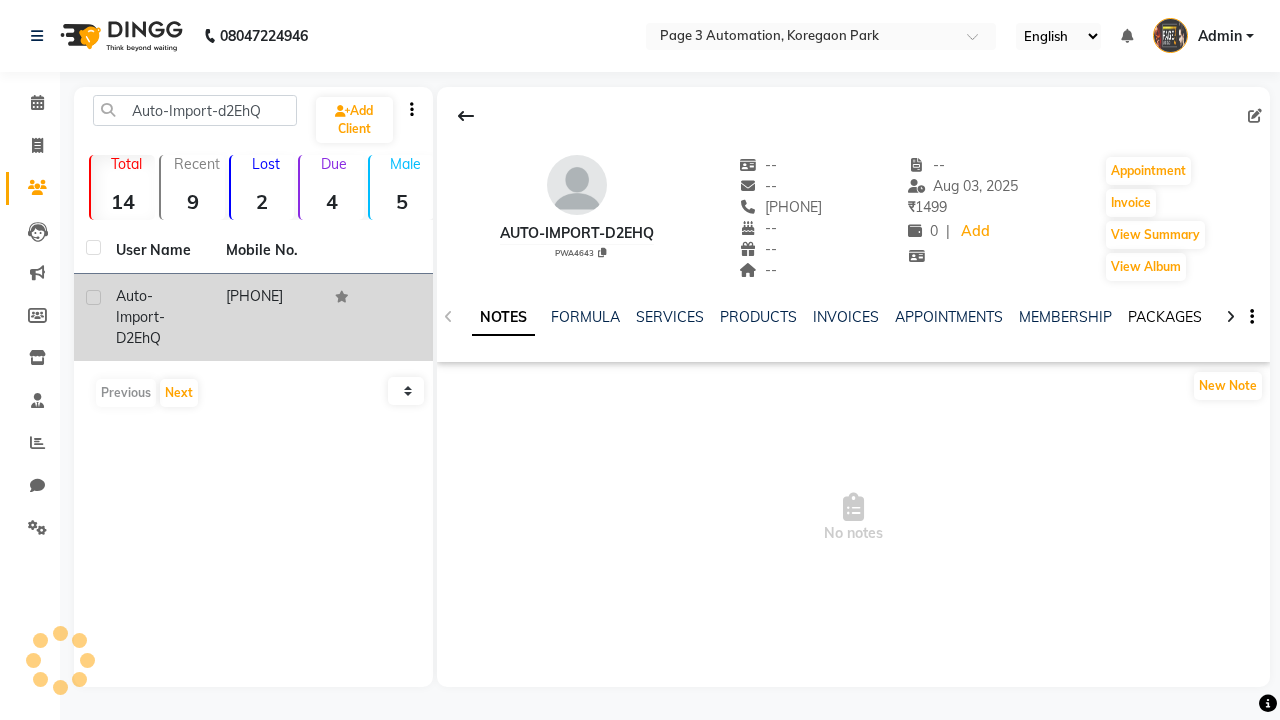 click on "PACKAGES" 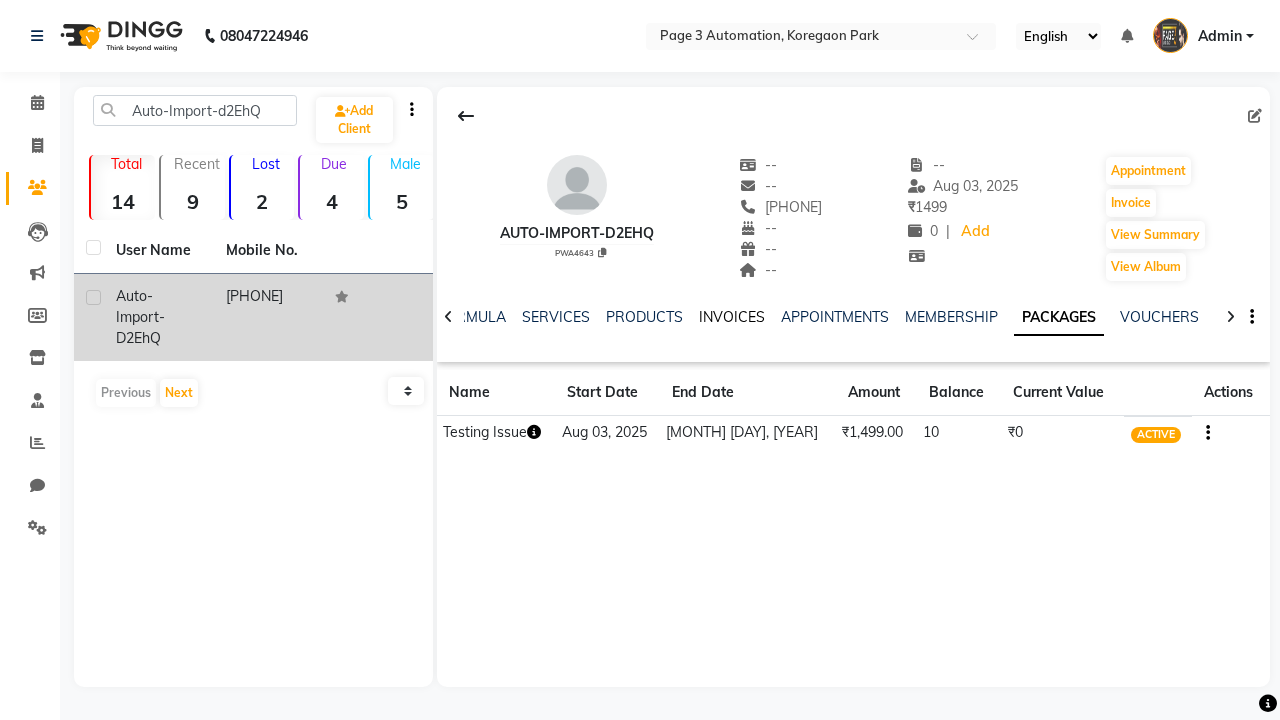 click on "INVOICES" 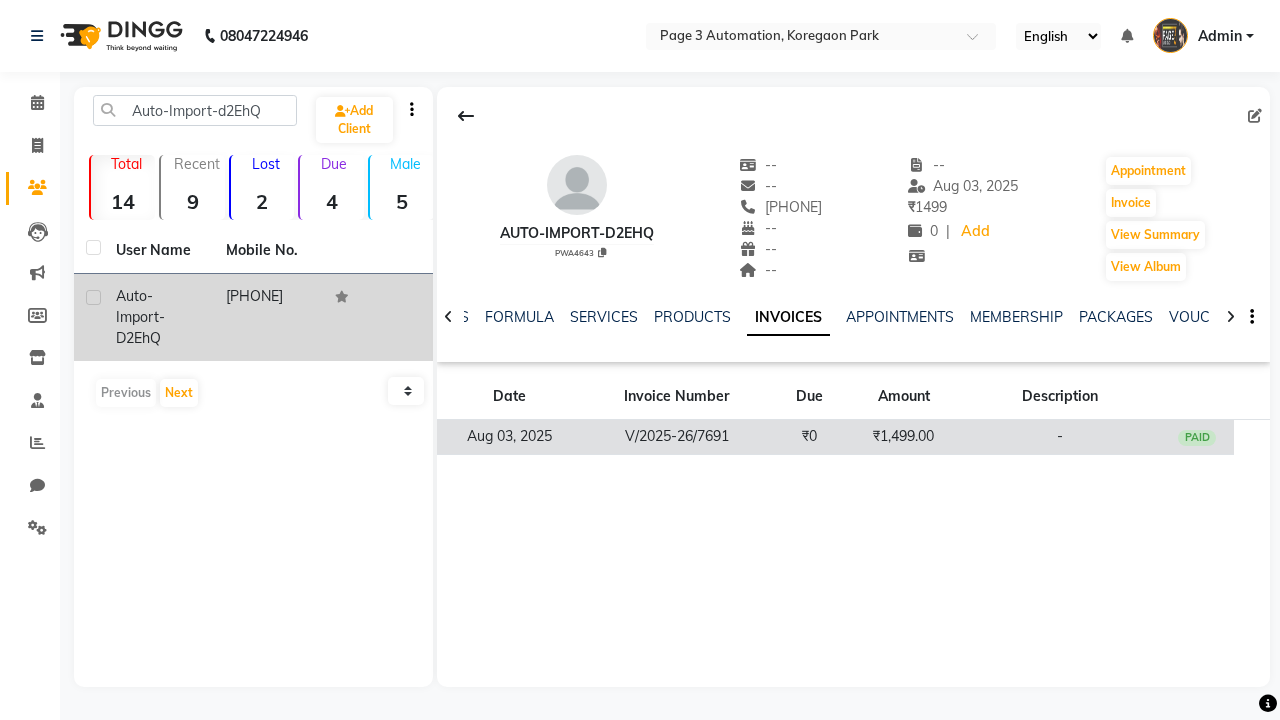 click on "₹1,499.00" 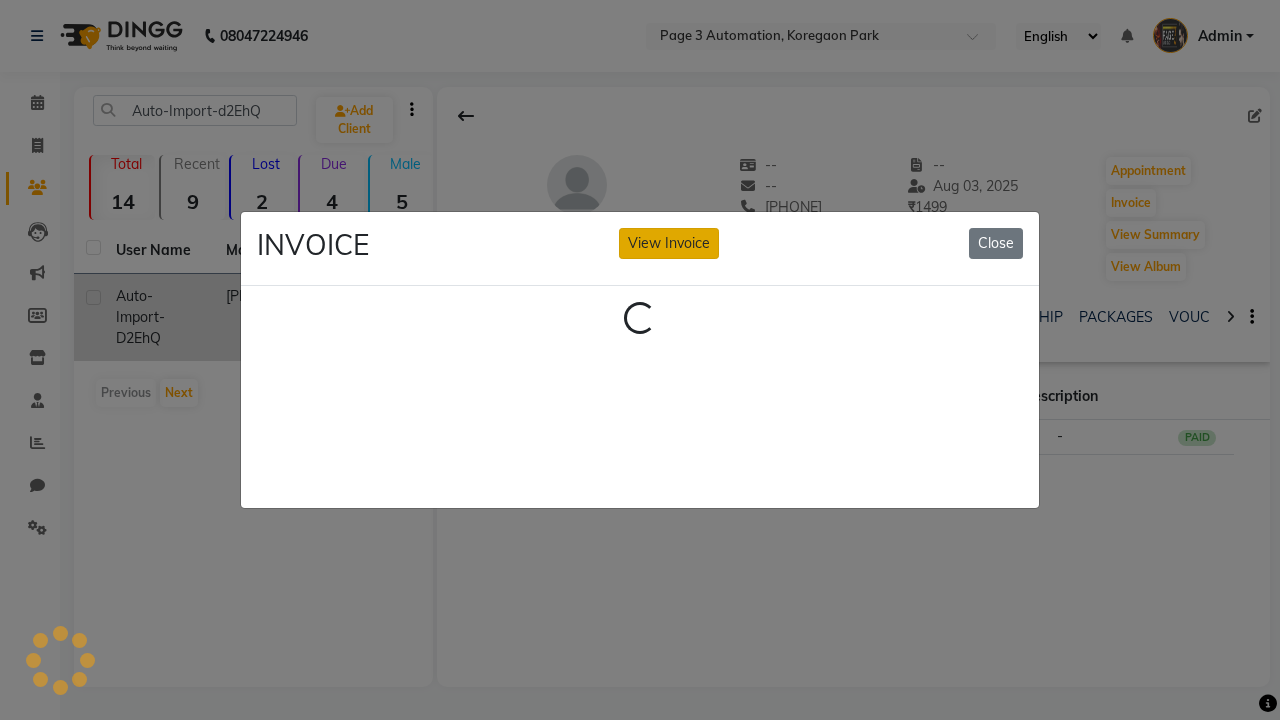 click on "View Invoice" 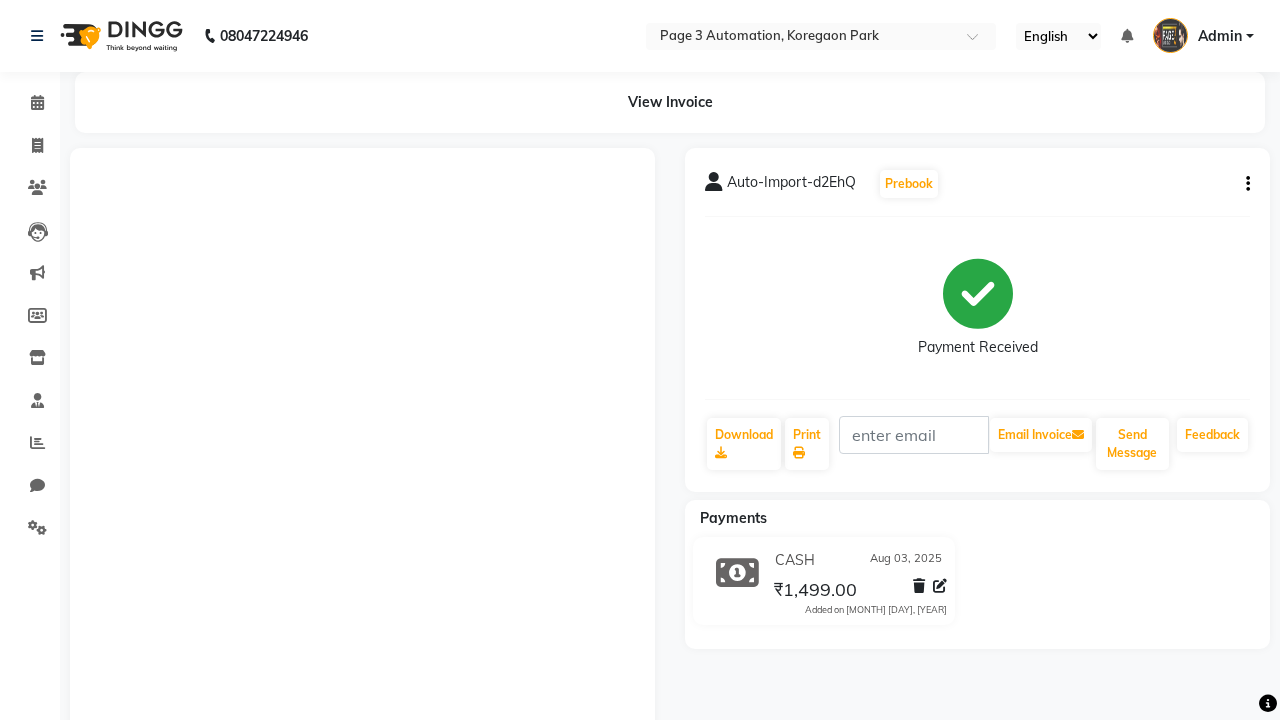 click 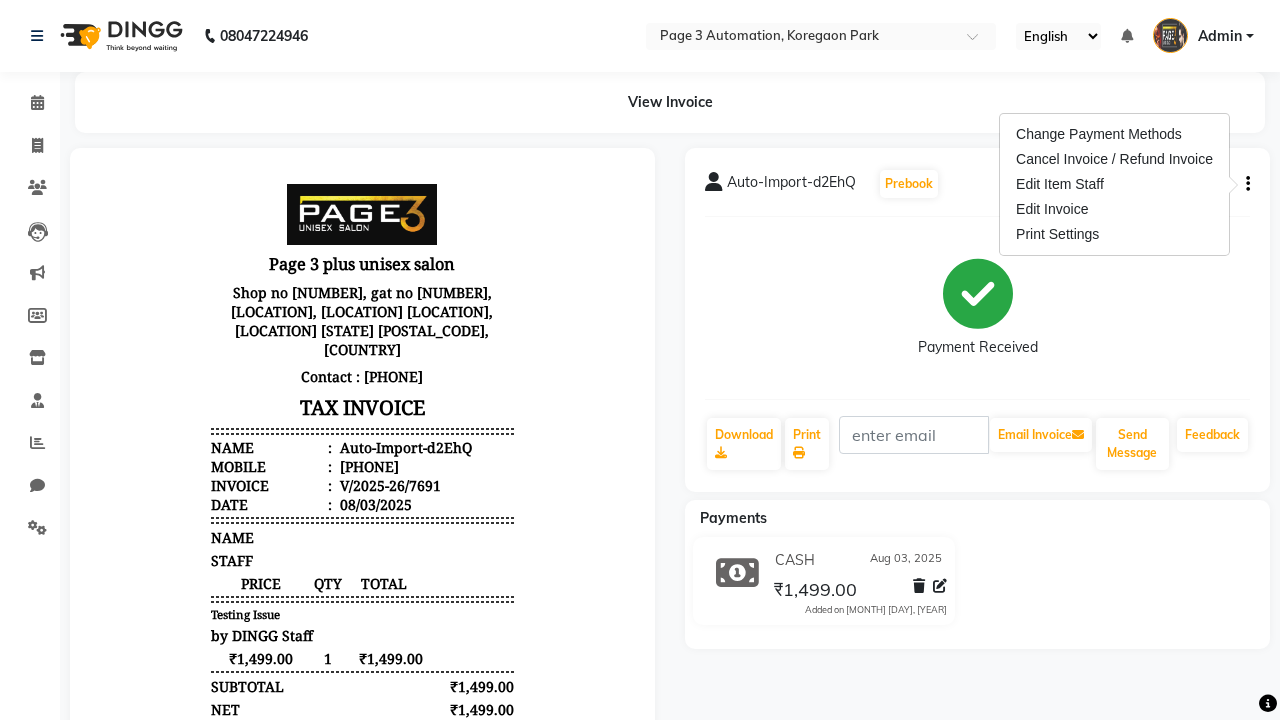 scroll, scrollTop: 0, scrollLeft: 0, axis: both 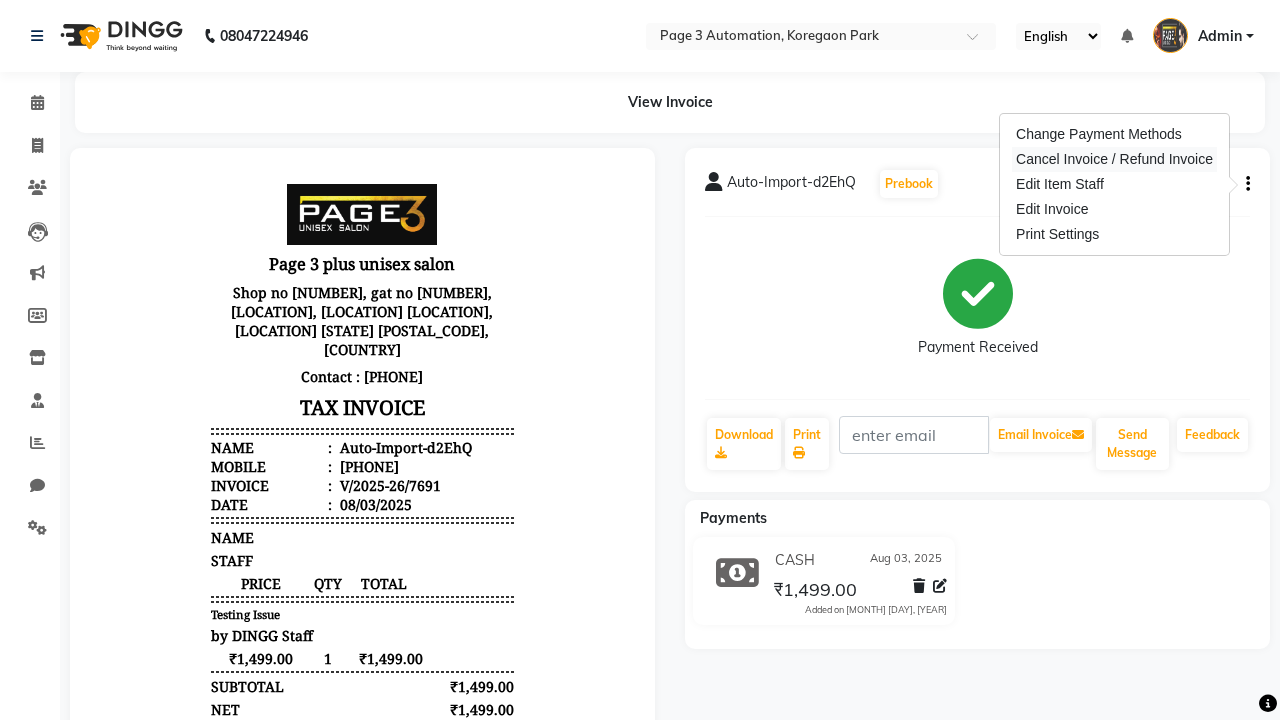 click on "Cancel Invoice / Refund Invoice" at bounding box center (1114, 159) 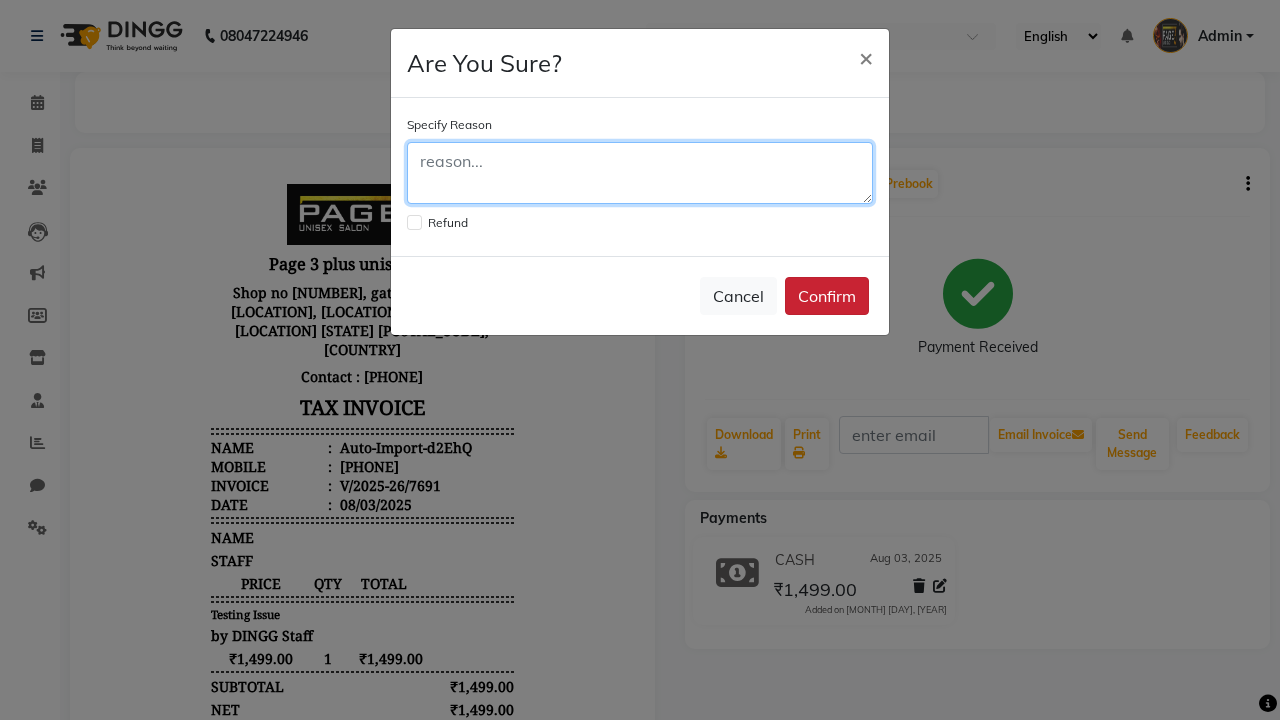 click 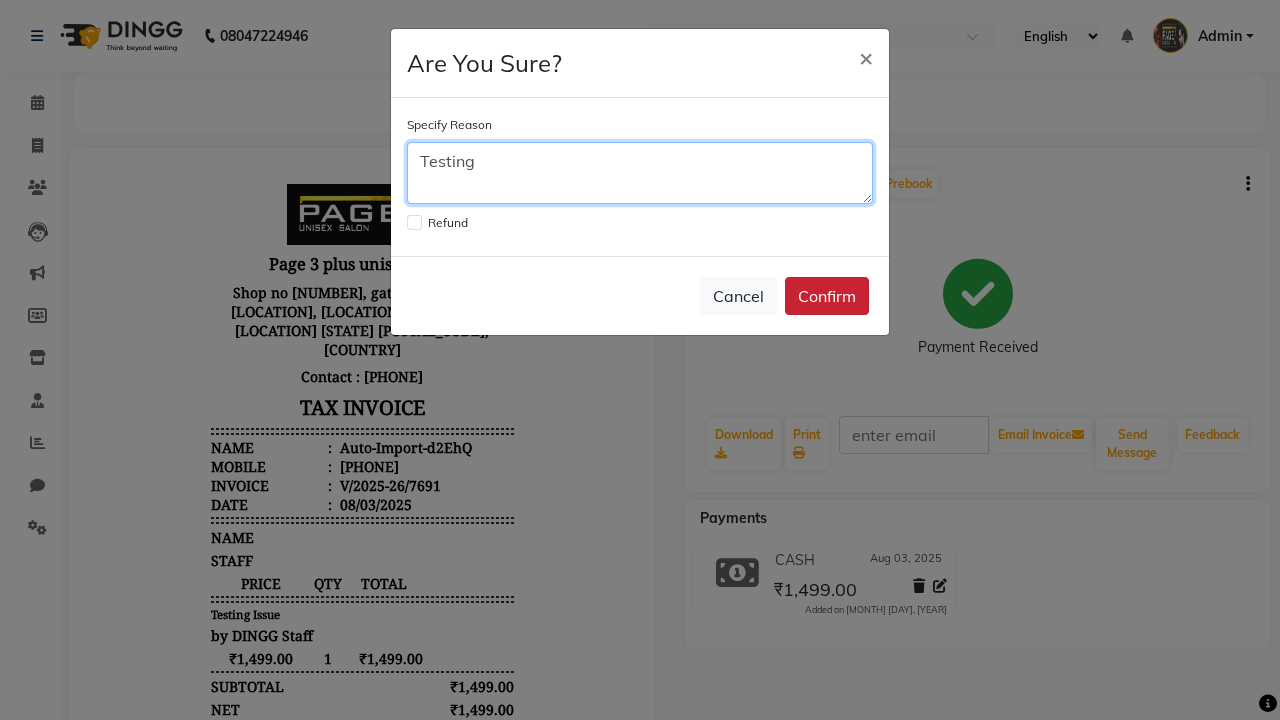 type on "Testing" 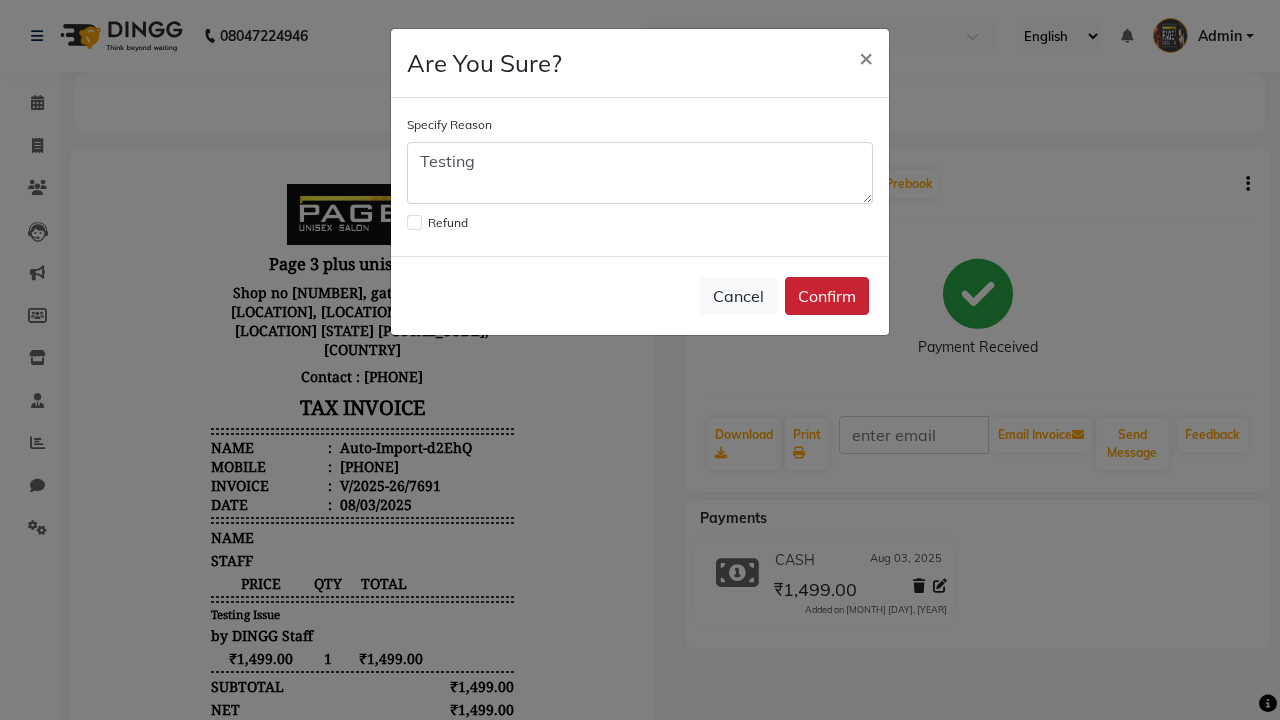 click on "Confirm" 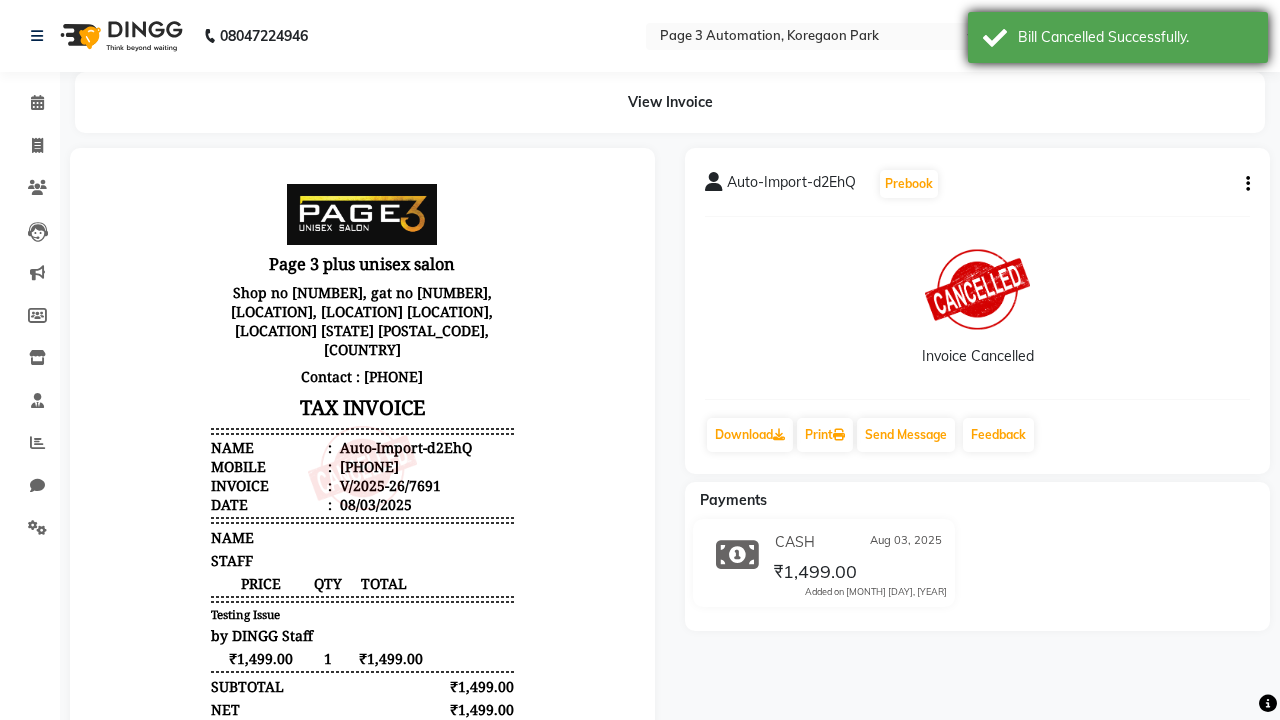 click on "Bill Cancelled Successfully." at bounding box center [1135, 37] 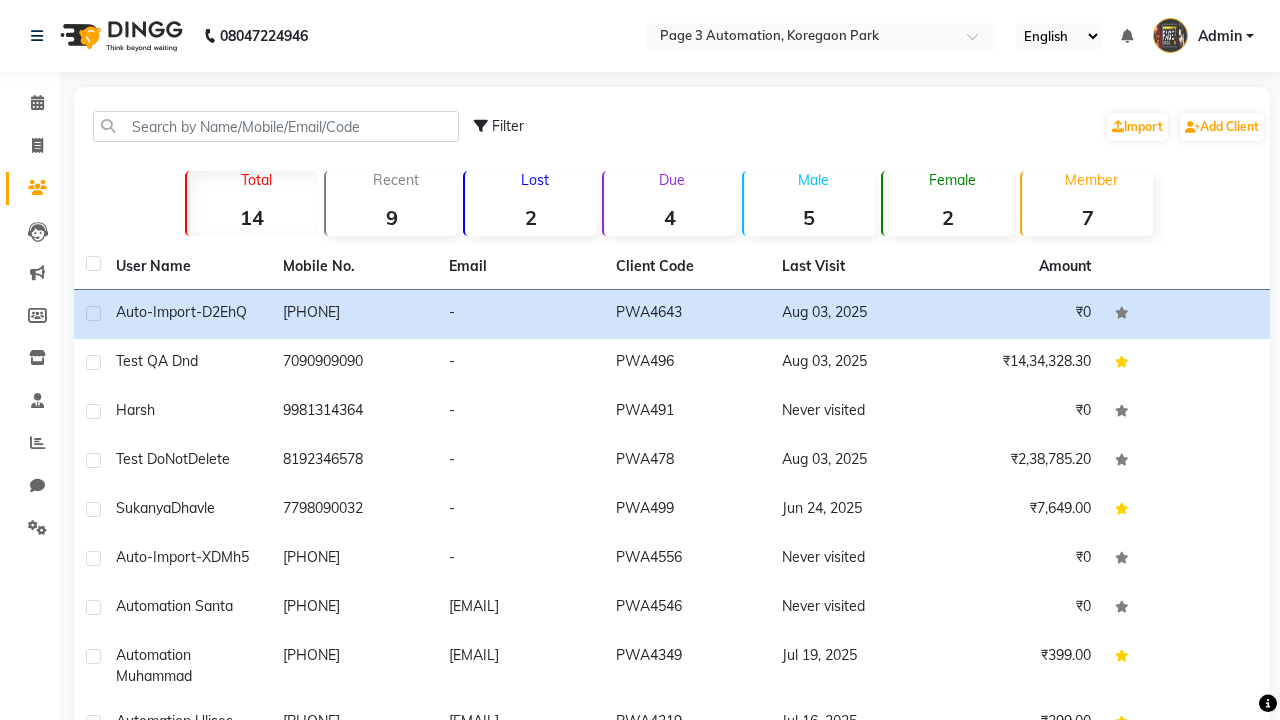 scroll, scrollTop: 0, scrollLeft: 0, axis: both 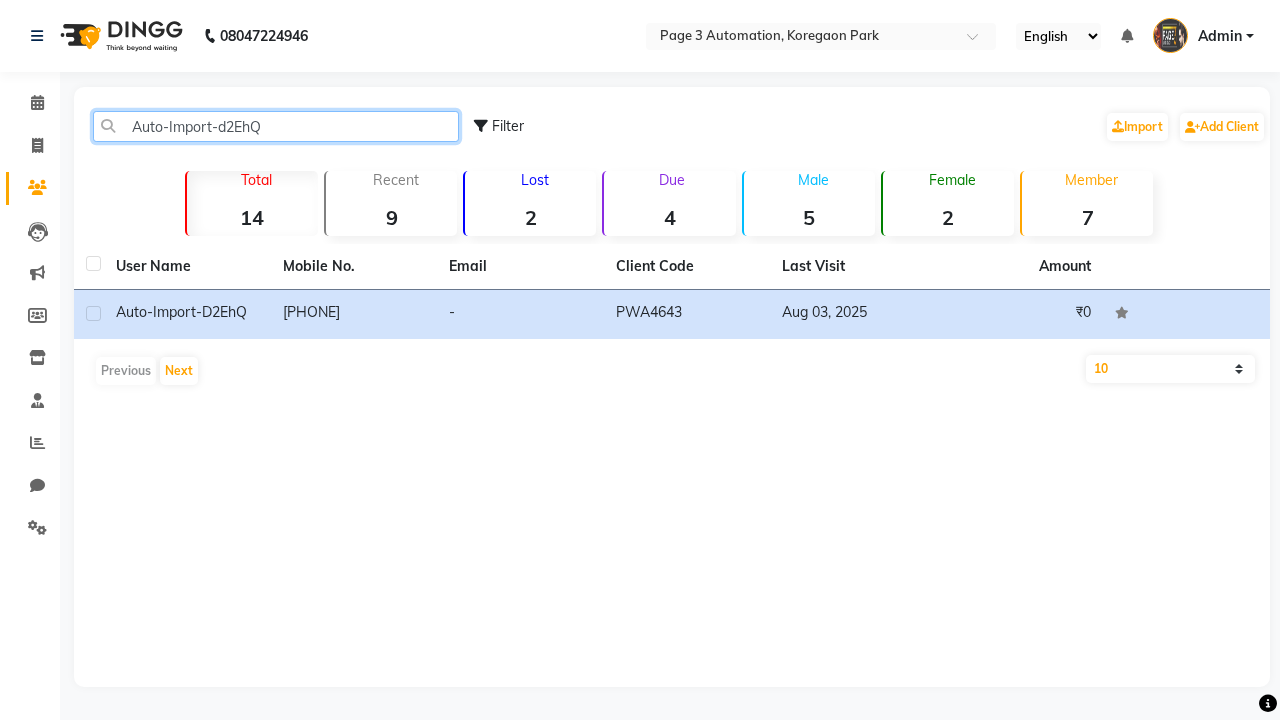 type on "Auto-Import-d2EhQ" 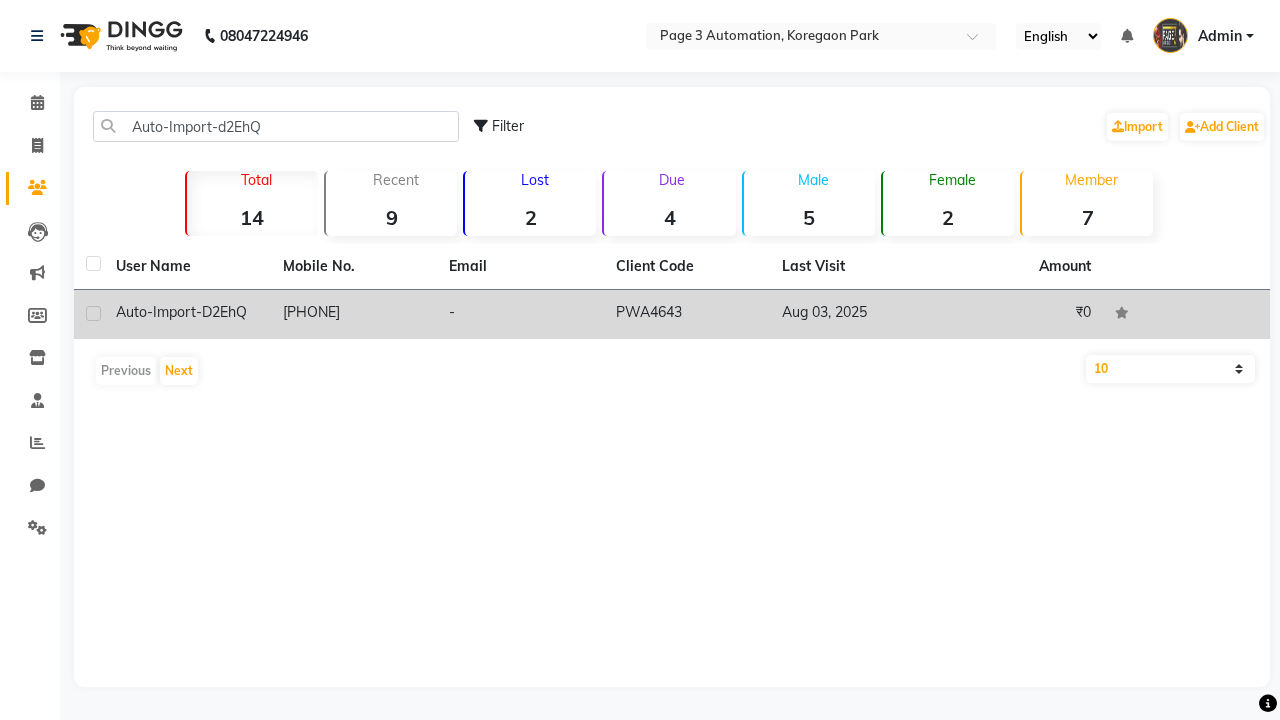 click on "PWA4643" 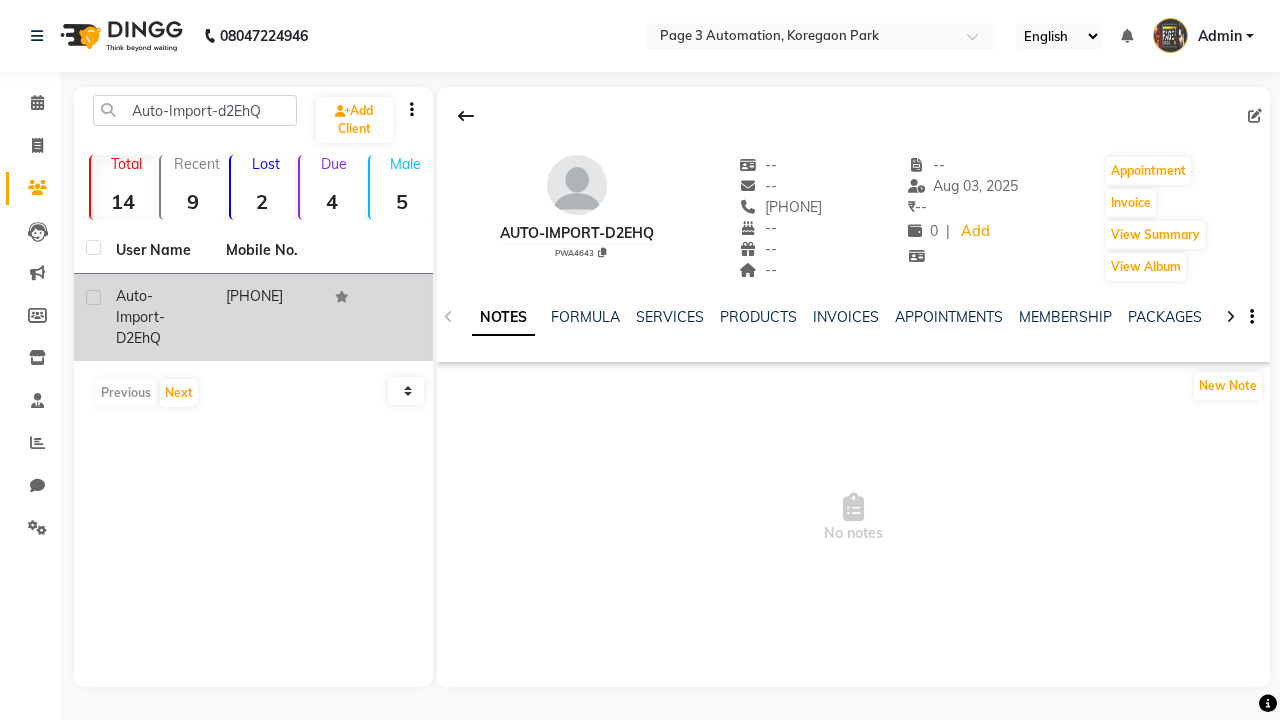 click 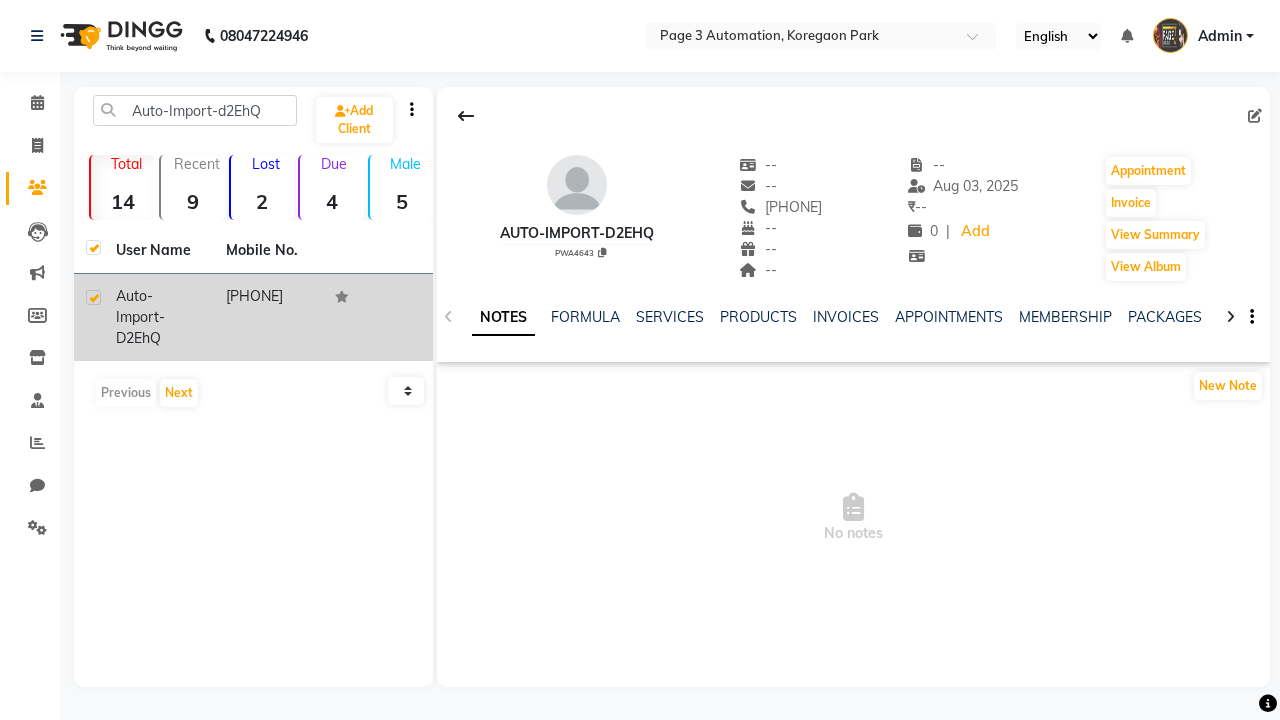 checkbox on "true" 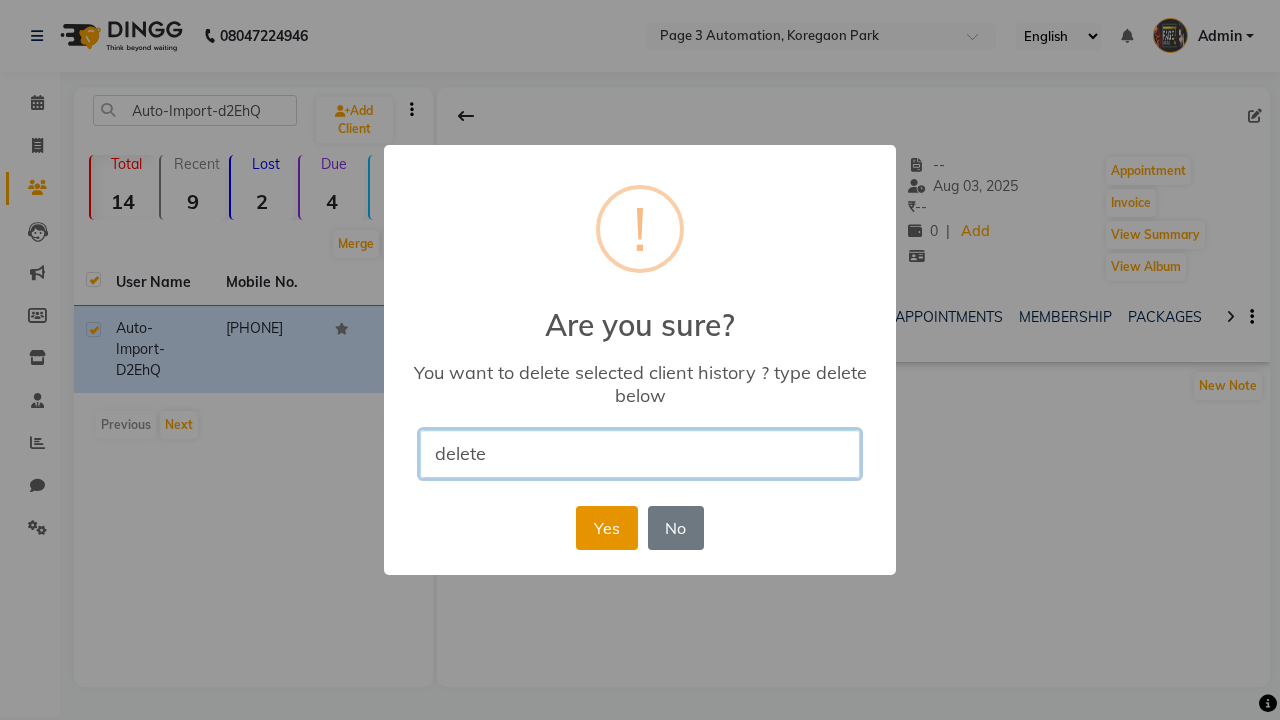 type on "delete" 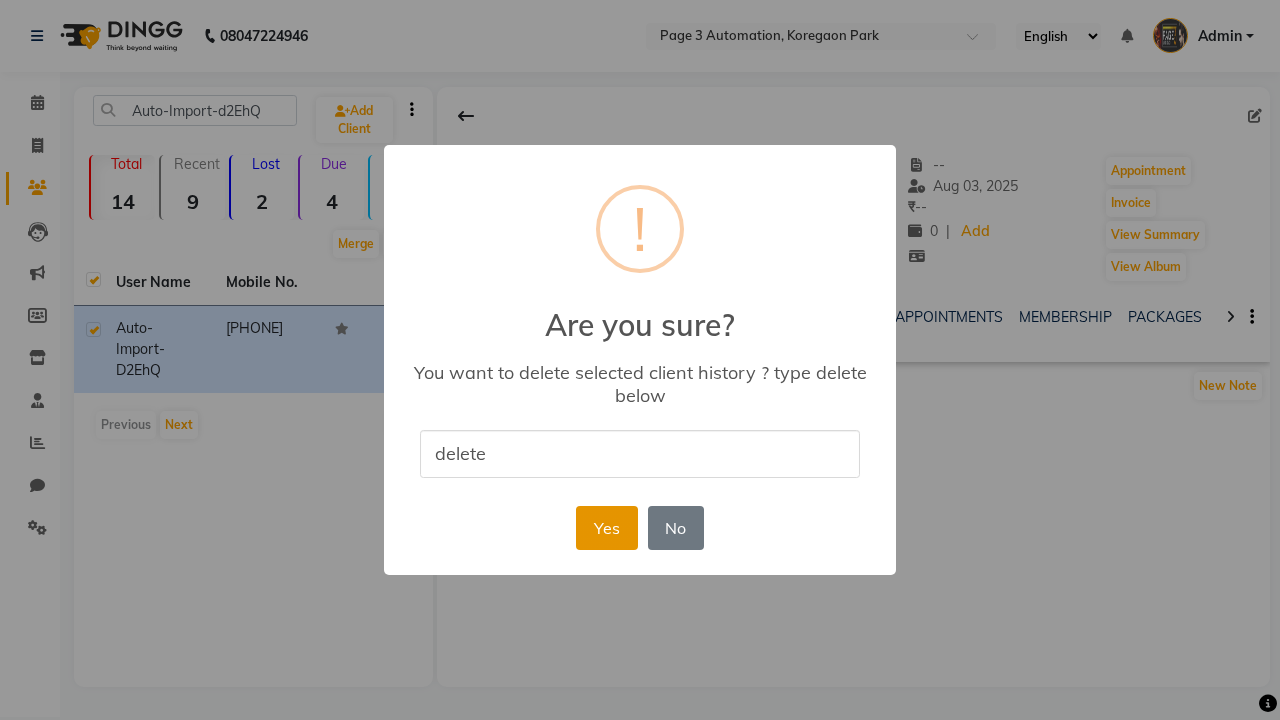 click on "Yes" at bounding box center (606, 528) 